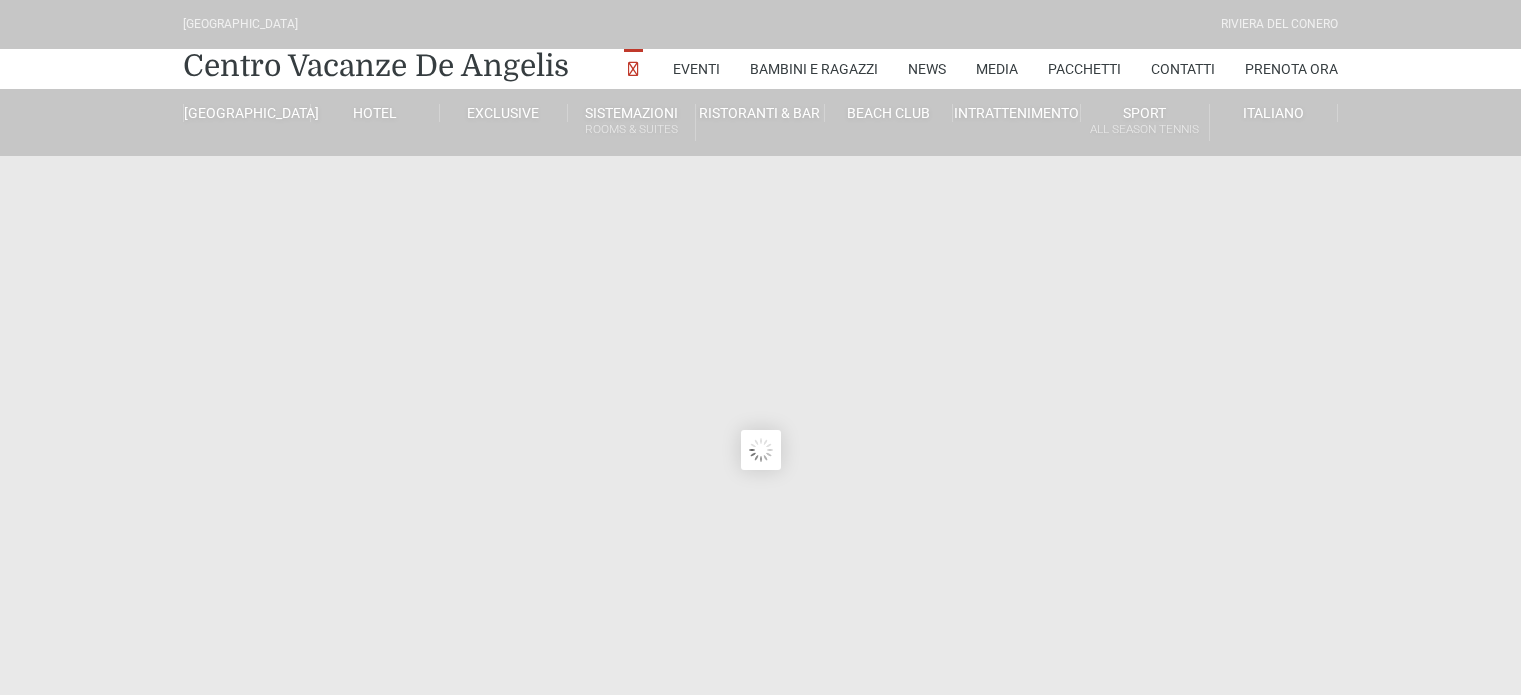 scroll, scrollTop: 0, scrollLeft: 0, axis: both 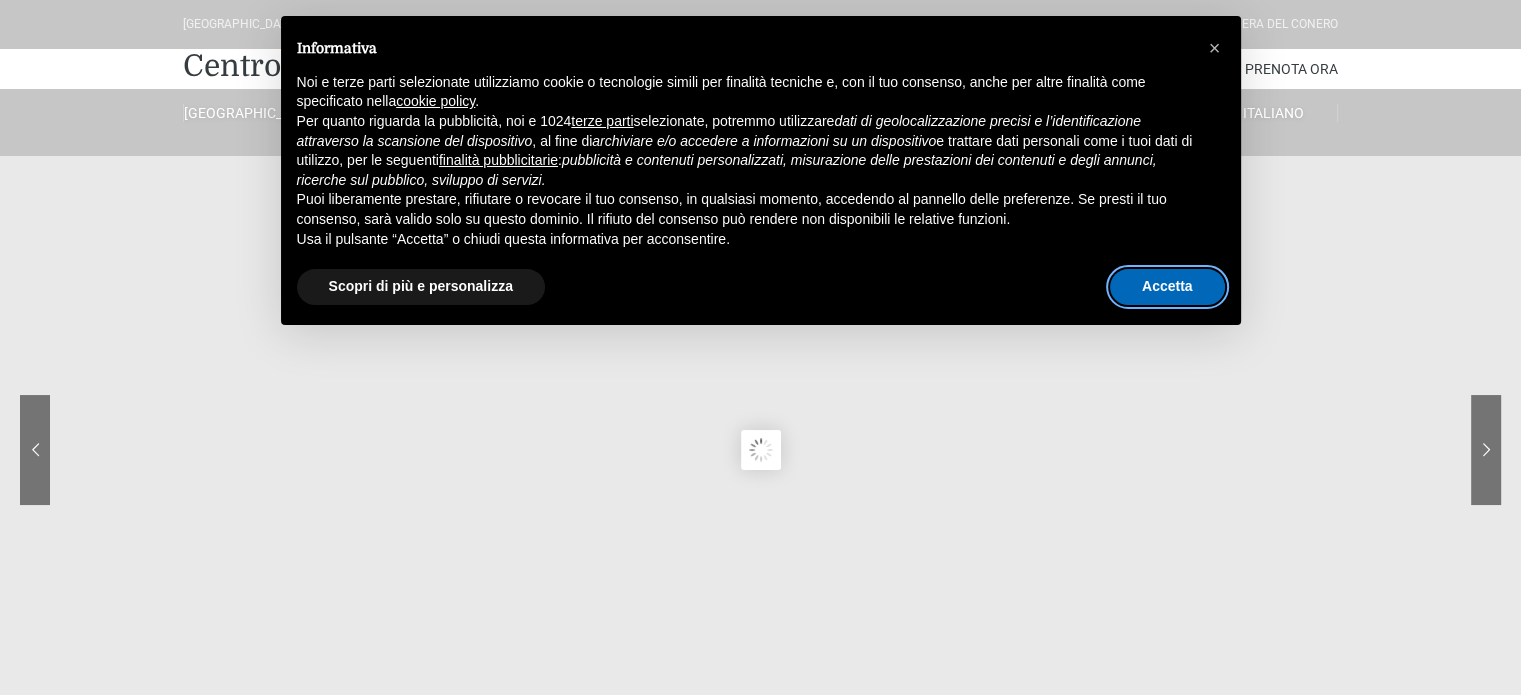click on "Accetta" at bounding box center (1167, 287) 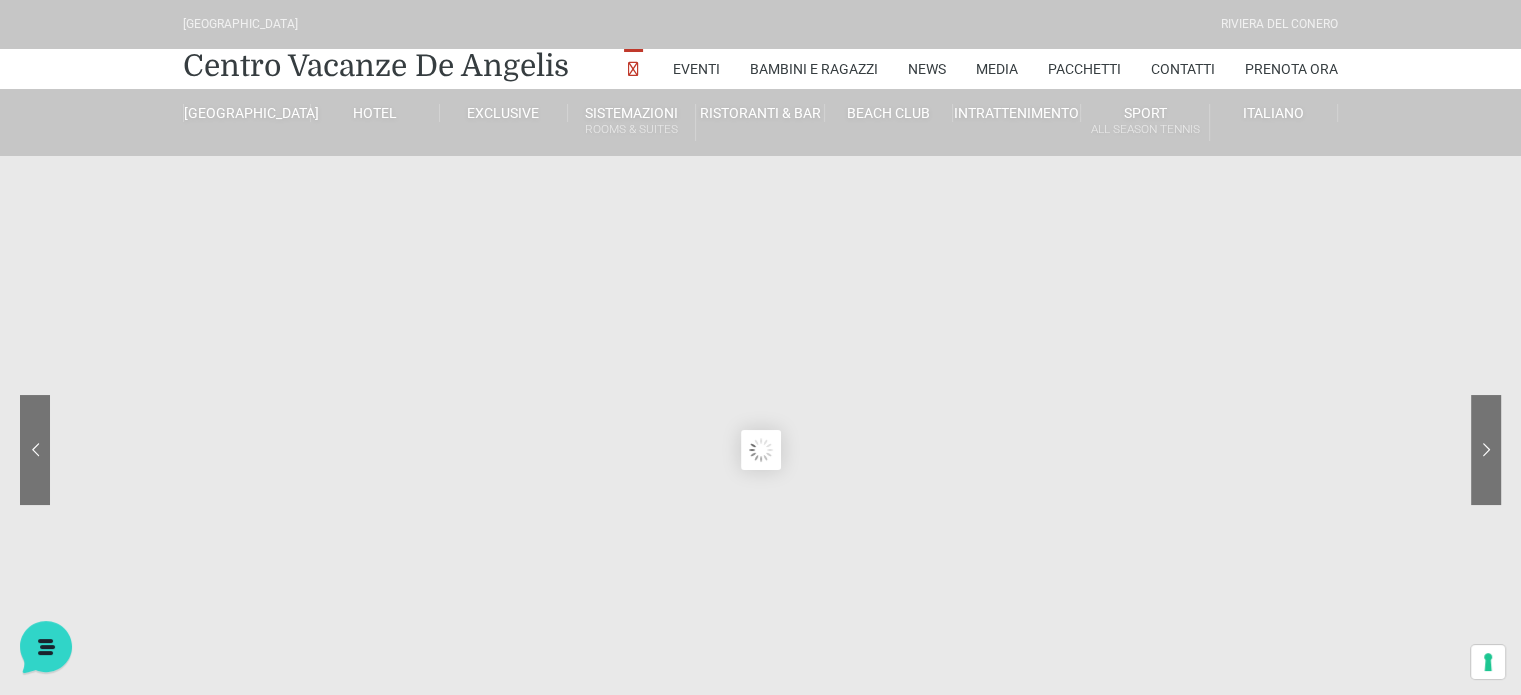 scroll, scrollTop: 0, scrollLeft: 0, axis: both 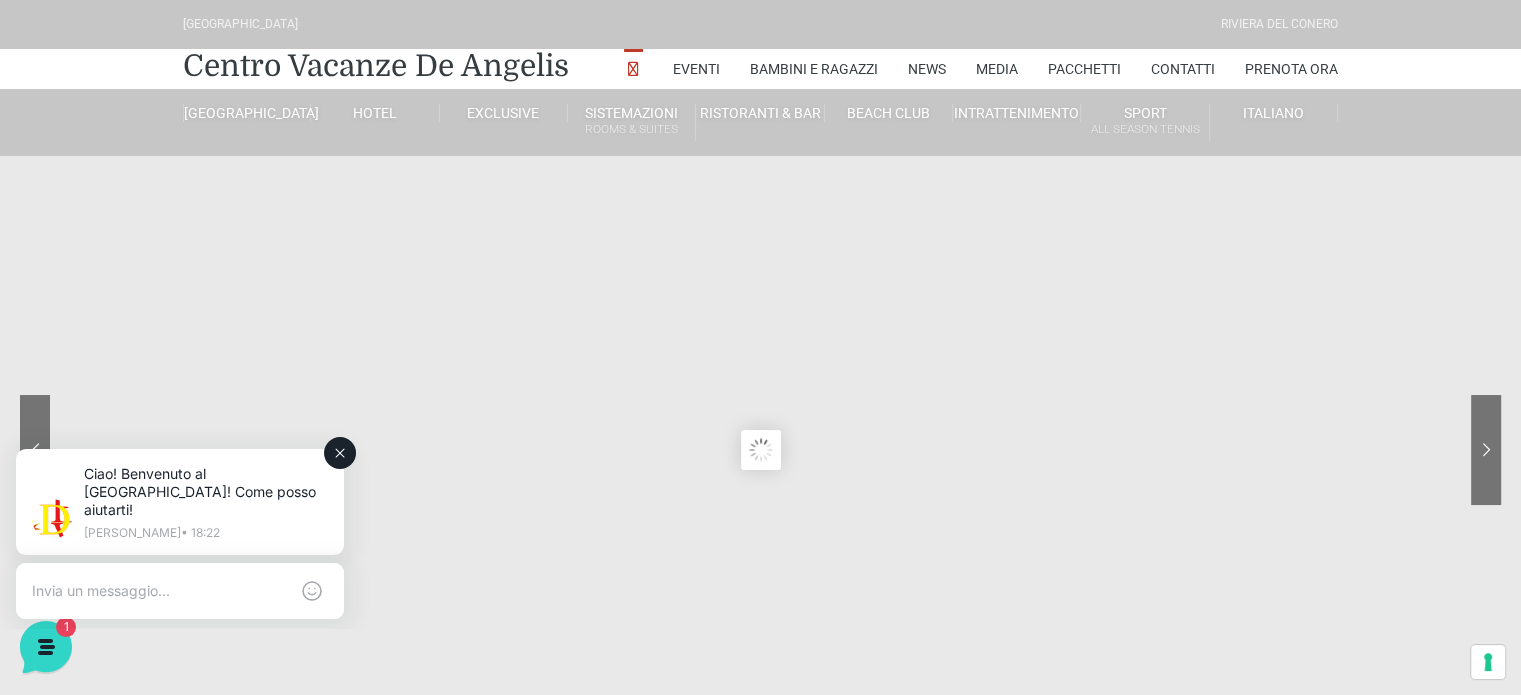 click 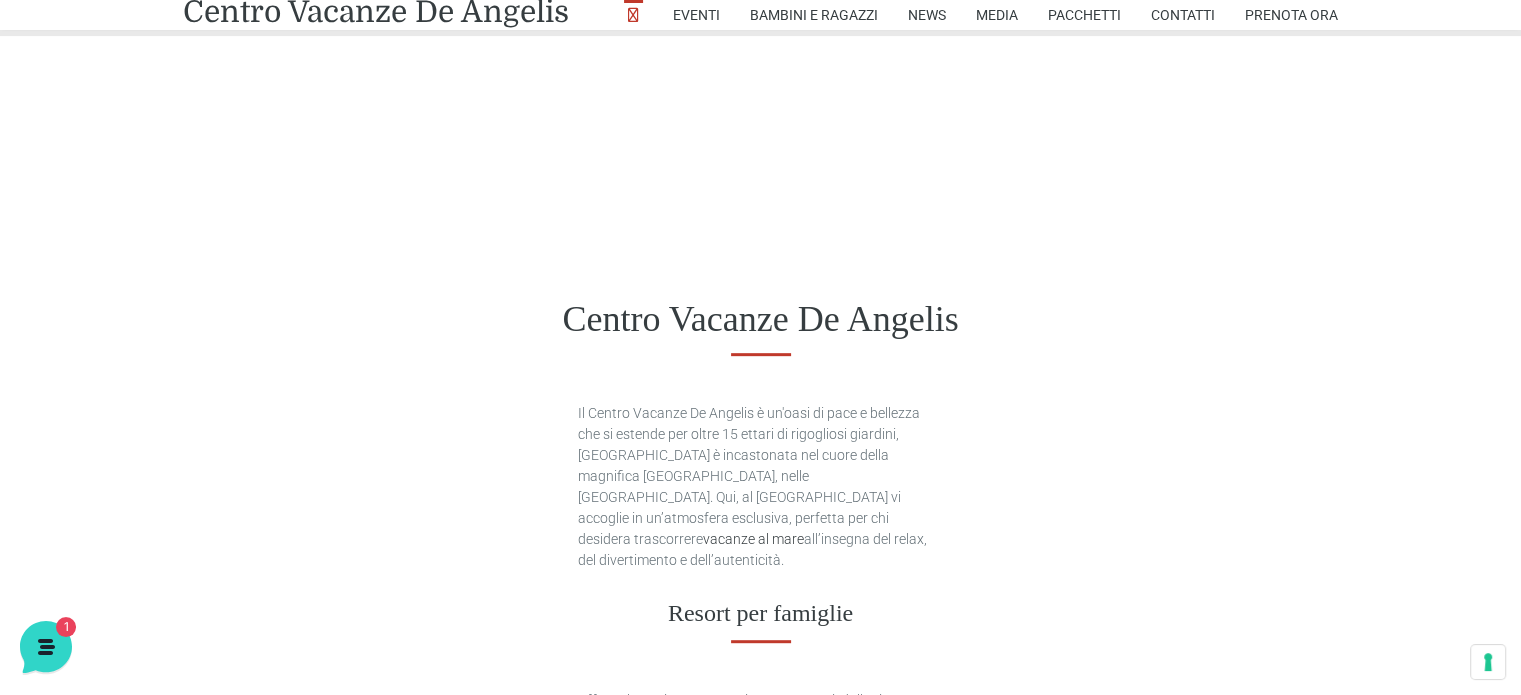 scroll, scrollTop: 900, scrollLeft: 0, axis: vertical 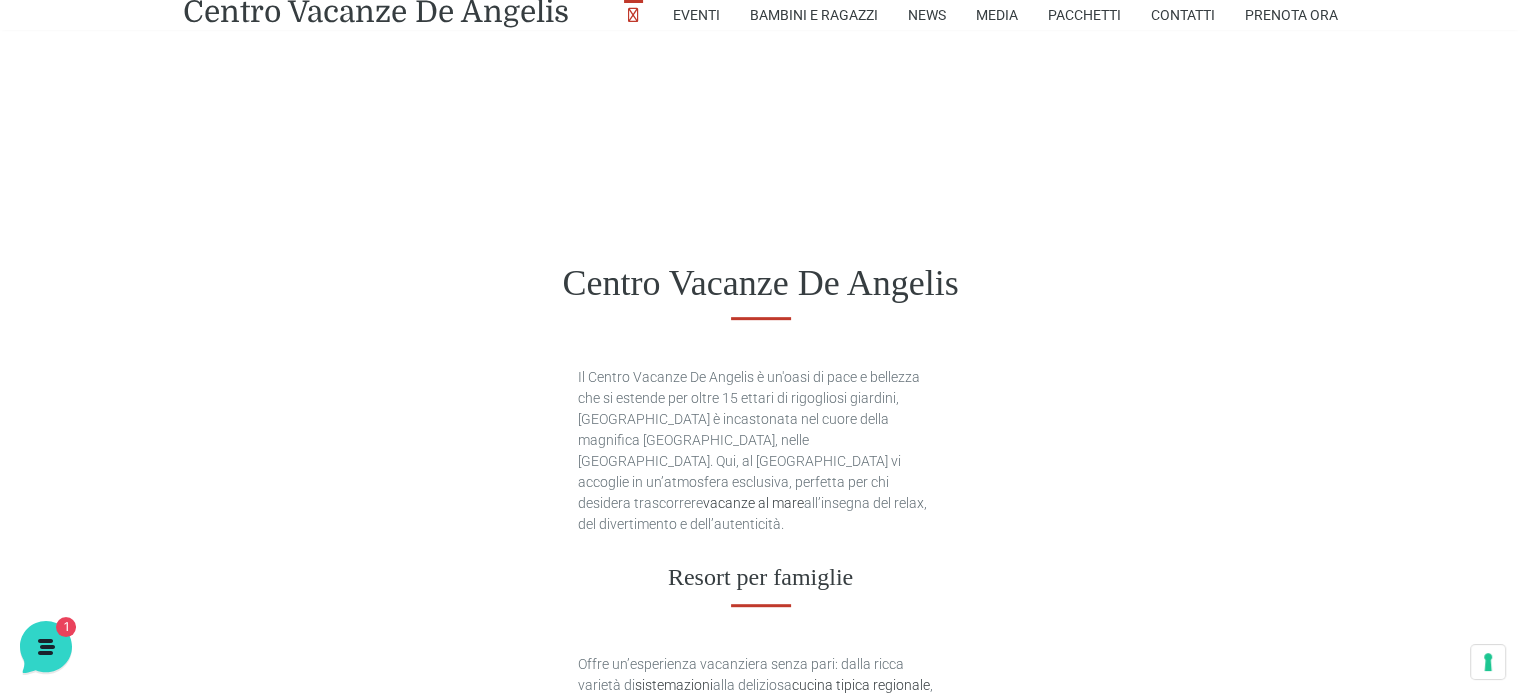 click on "Centro Vacanze De Angelis" at bounding box center [760, 283] 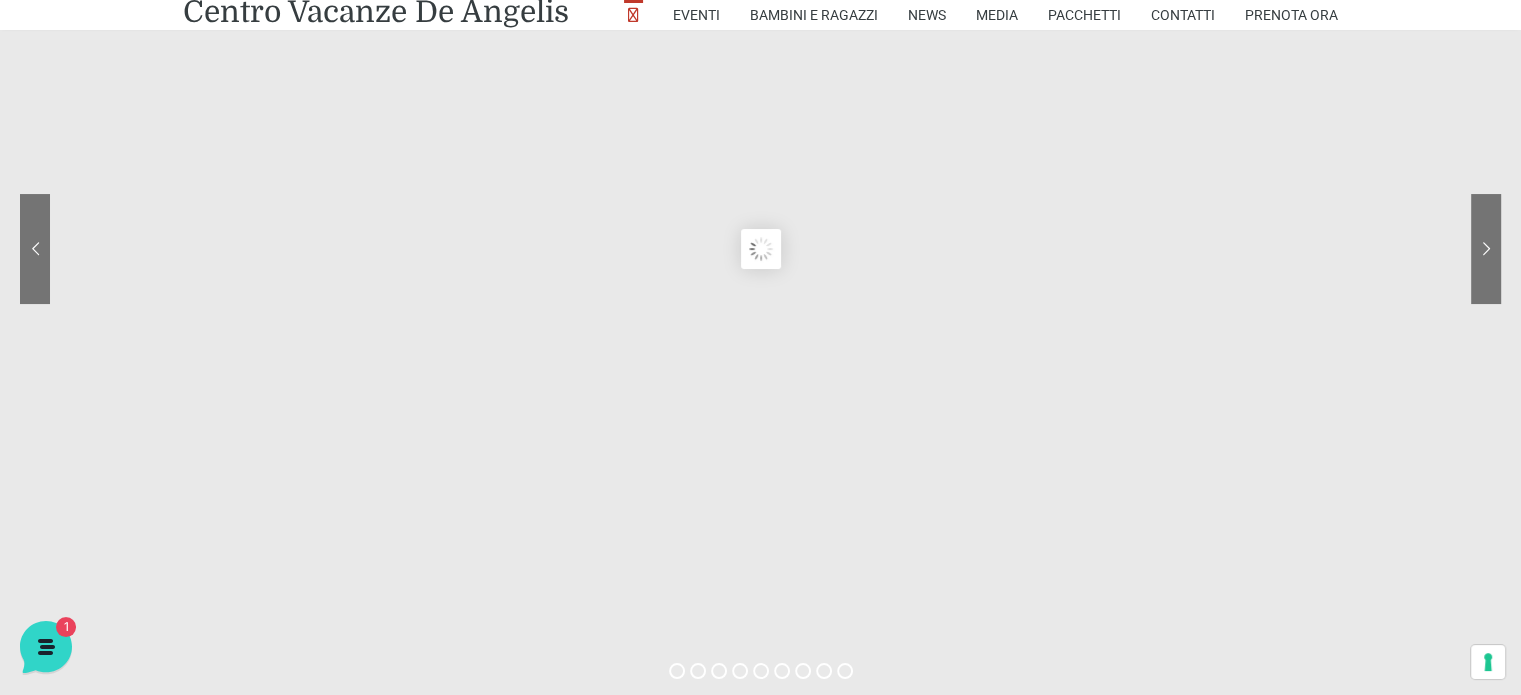 scroll, scrollTop: 0, scrollLeft: 0, axis: both 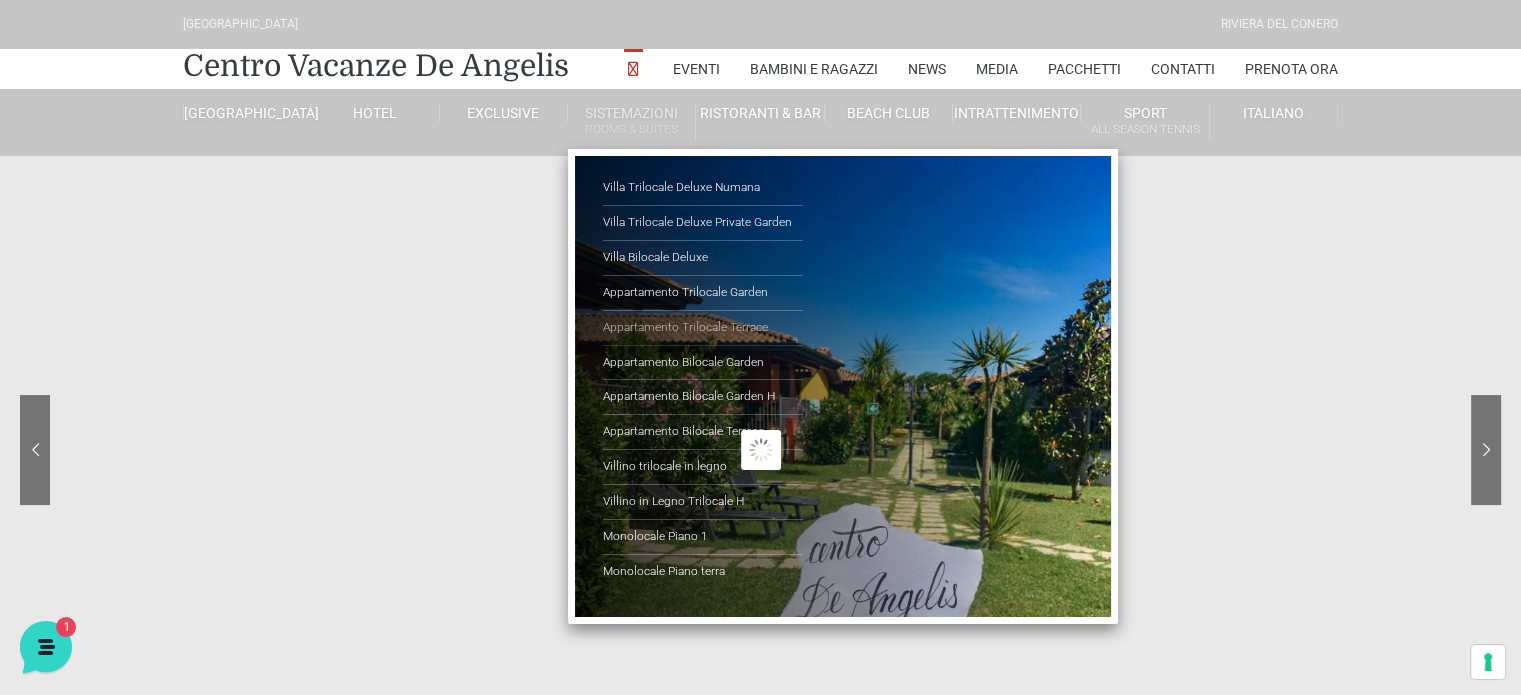 click on "Appartamento Trilocale Terrace" at bounding box center (703, 328) 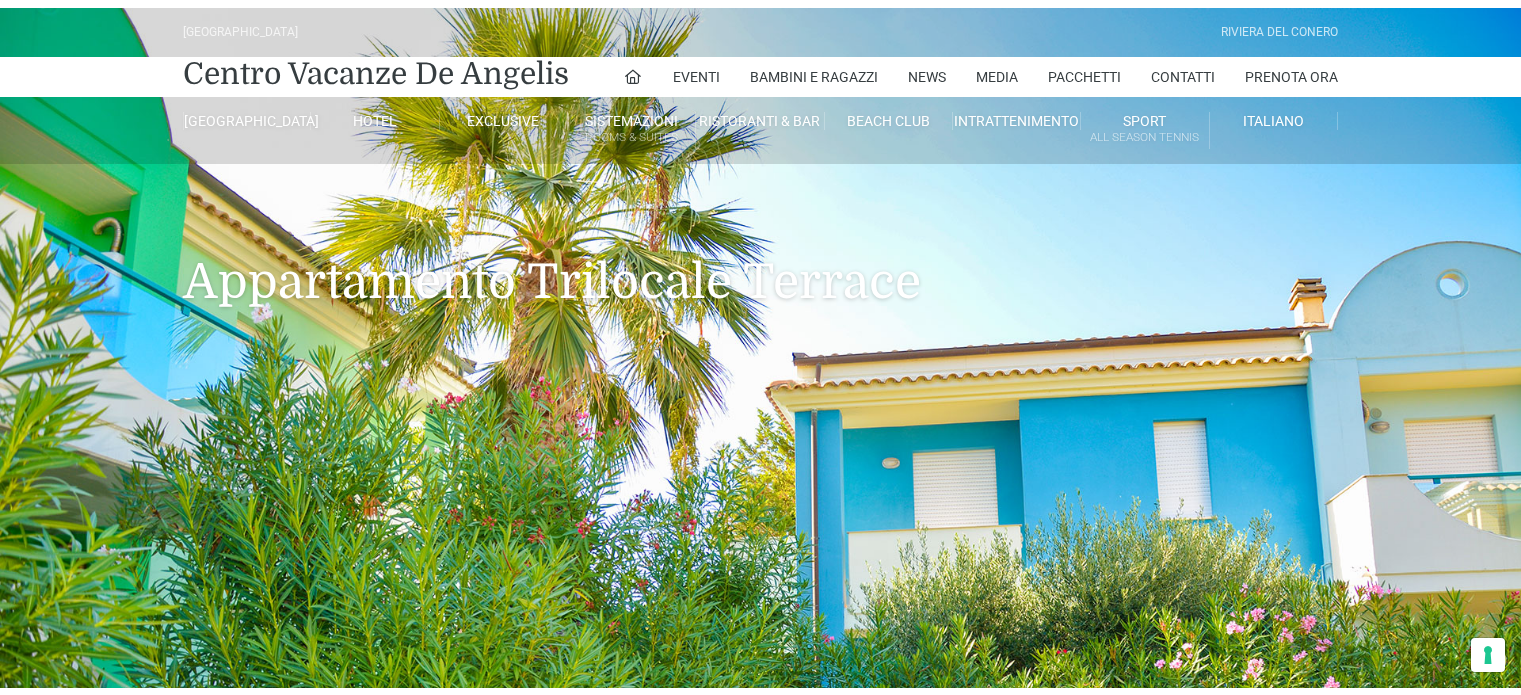 scroll, scrollTop: 0, scrollLeft: 0, axis: both 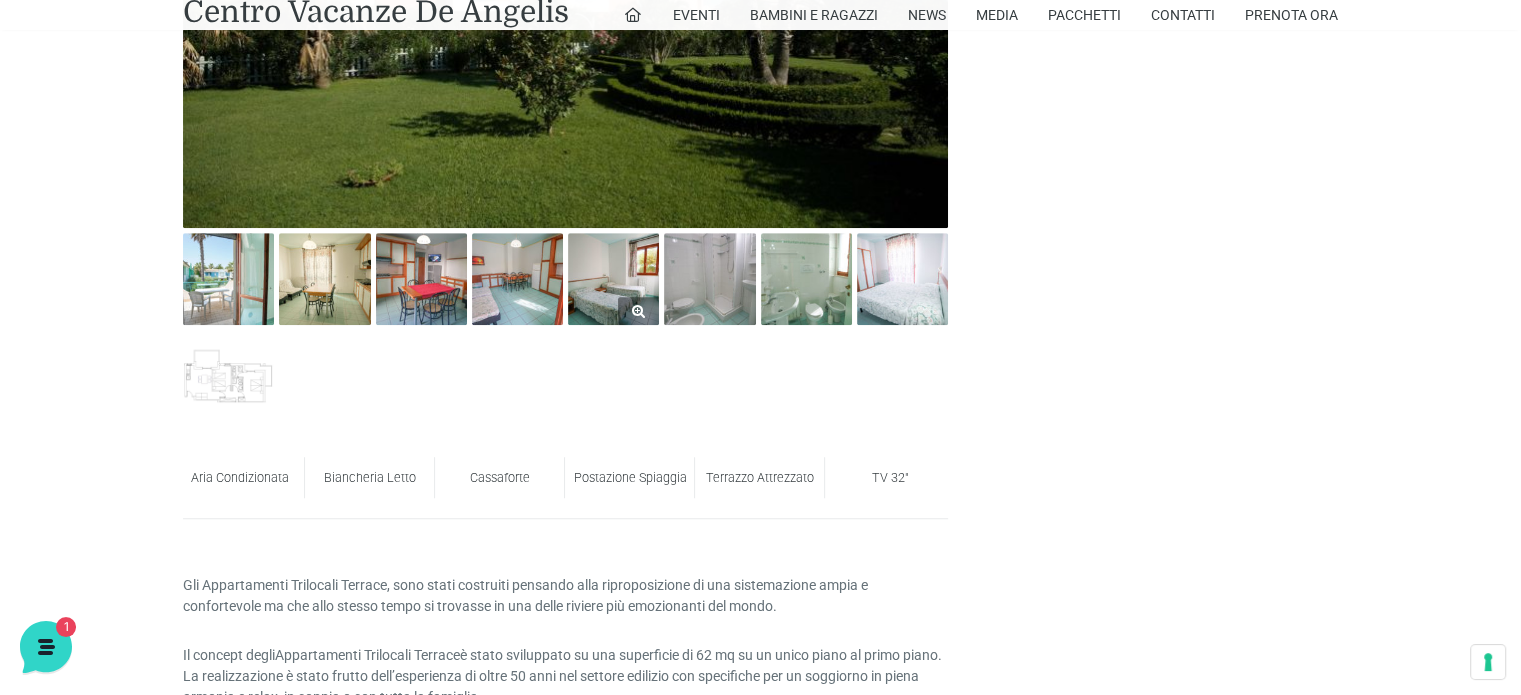 click at bounding box center [613, 278] 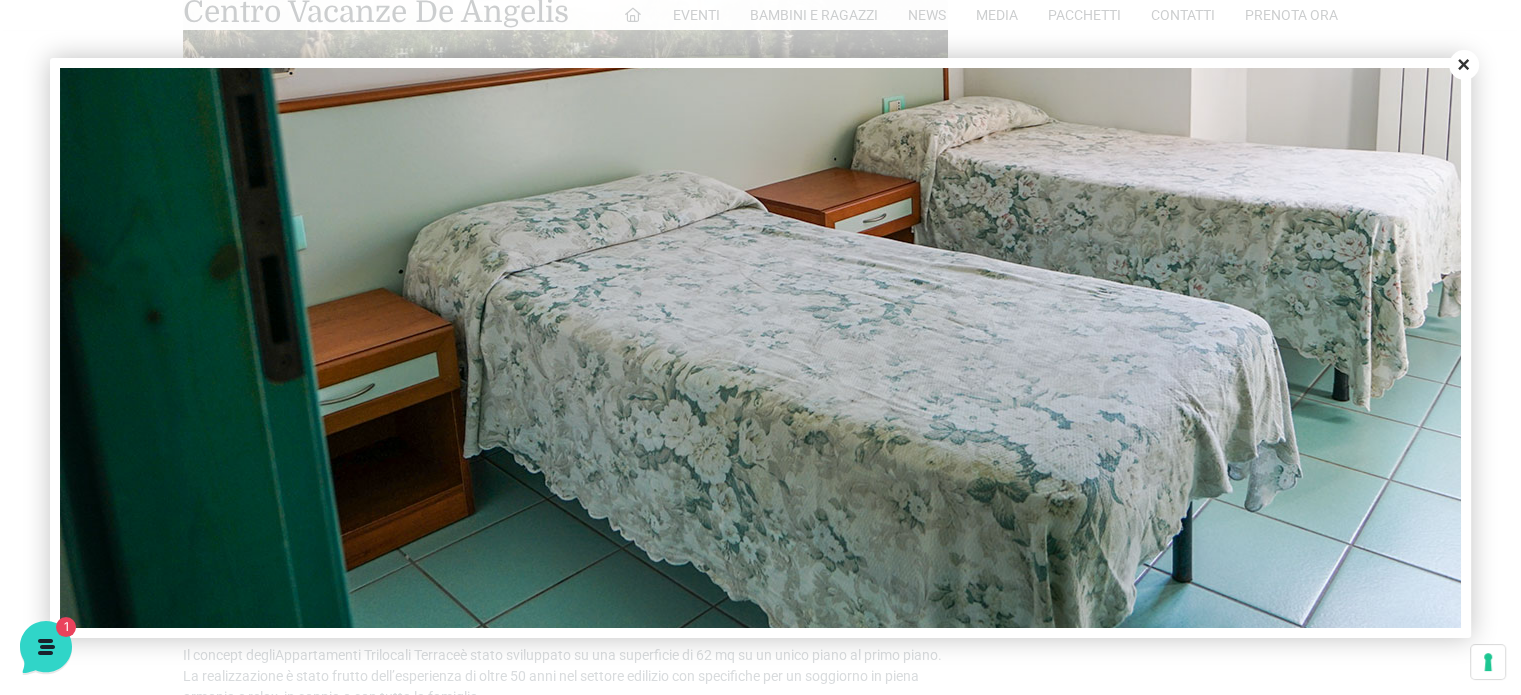 scroll, scrollTop: 700, scrollLeft: 0, axis: vertical 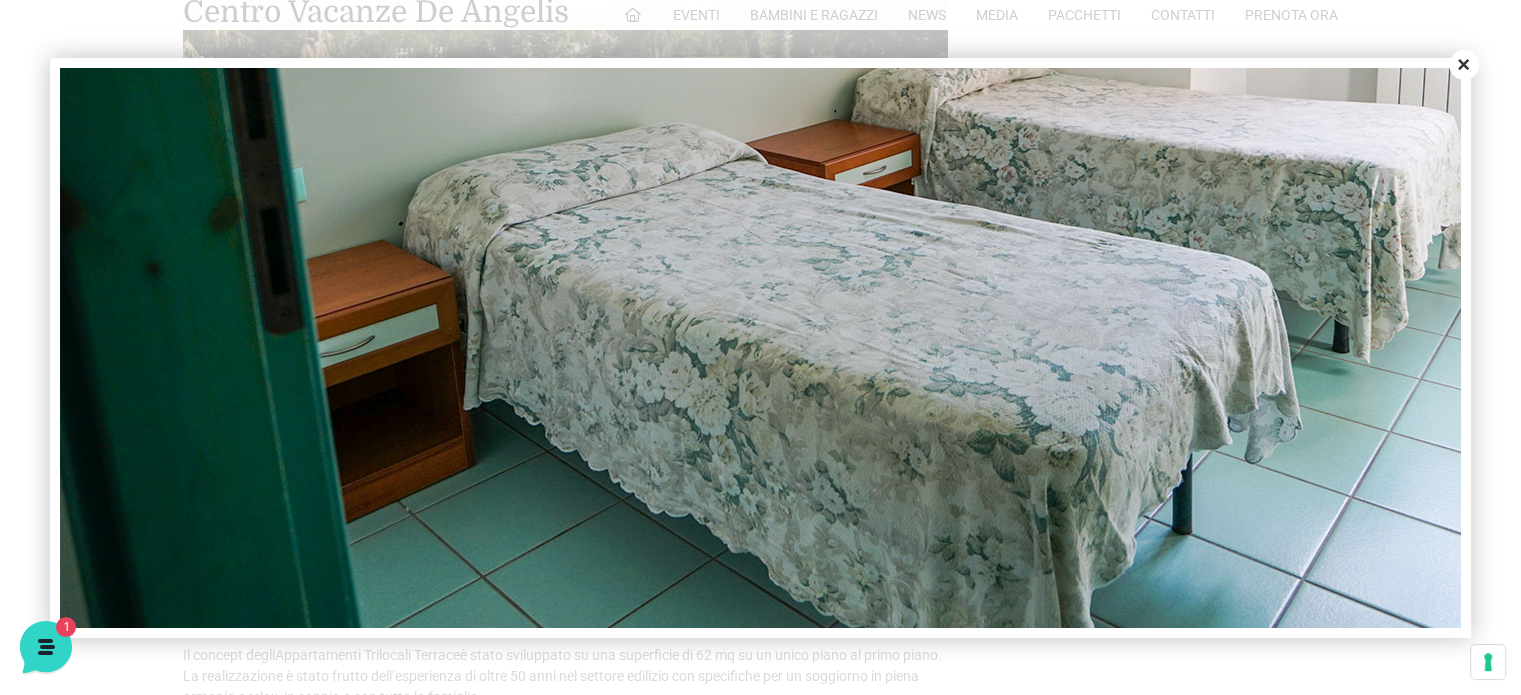 click on "Close" at bounding box center [1464, 65] 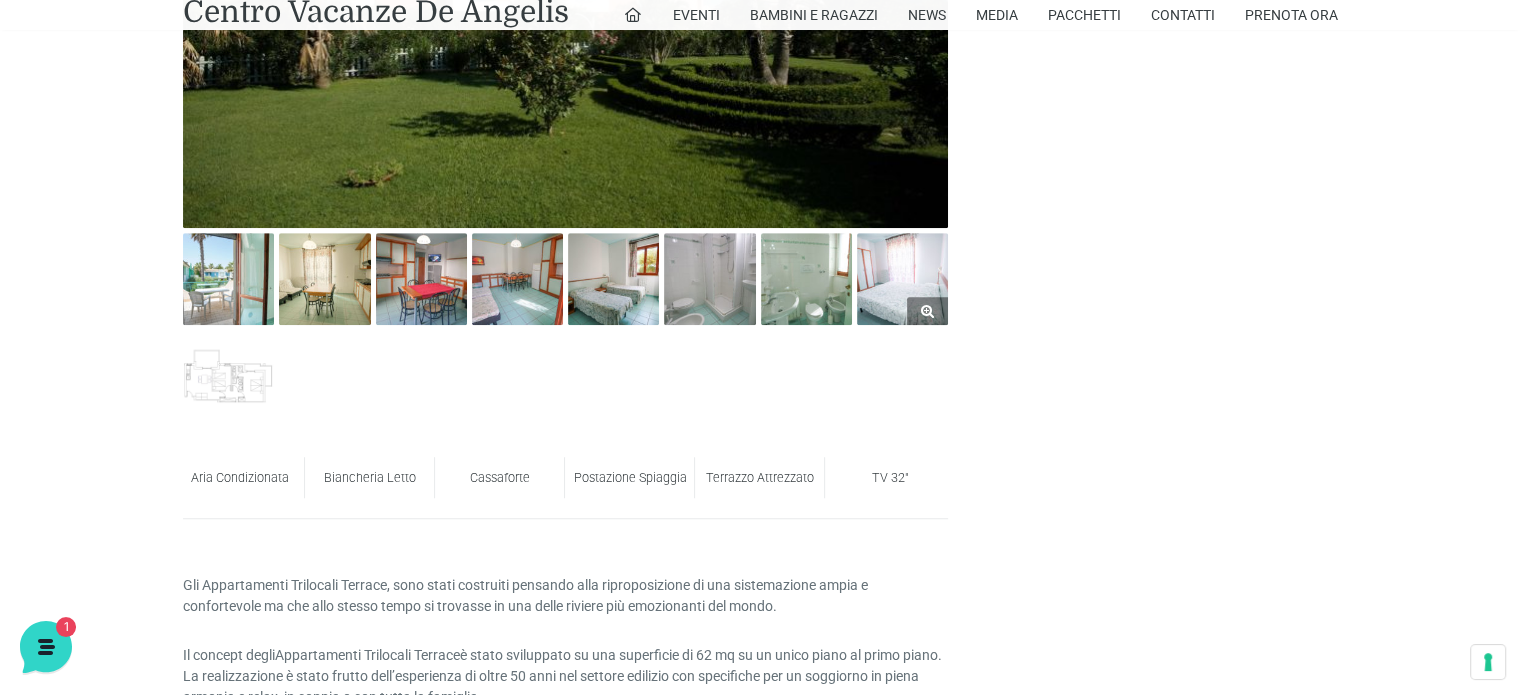 click at bounding box center (902, 278) 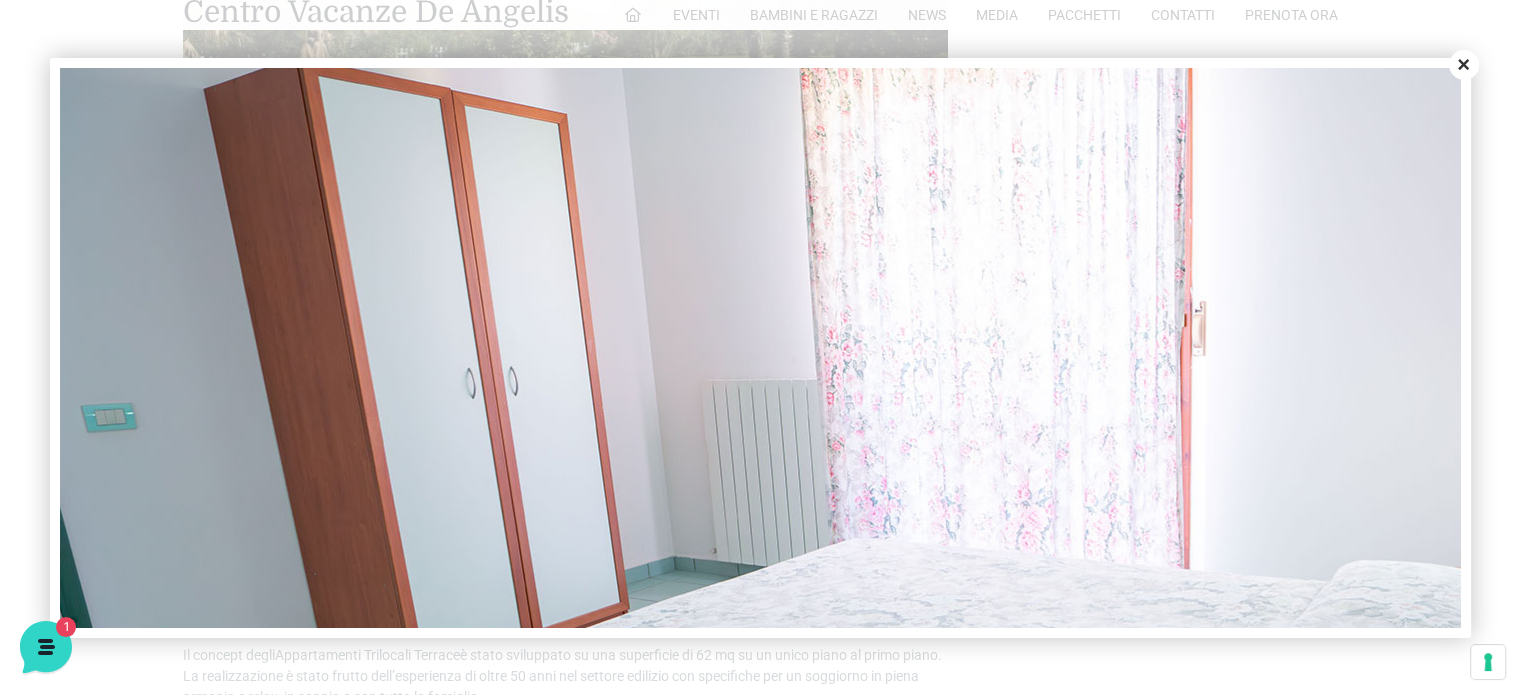 scroll, scrollTop: 0, scrollLeft: 0, axis: both 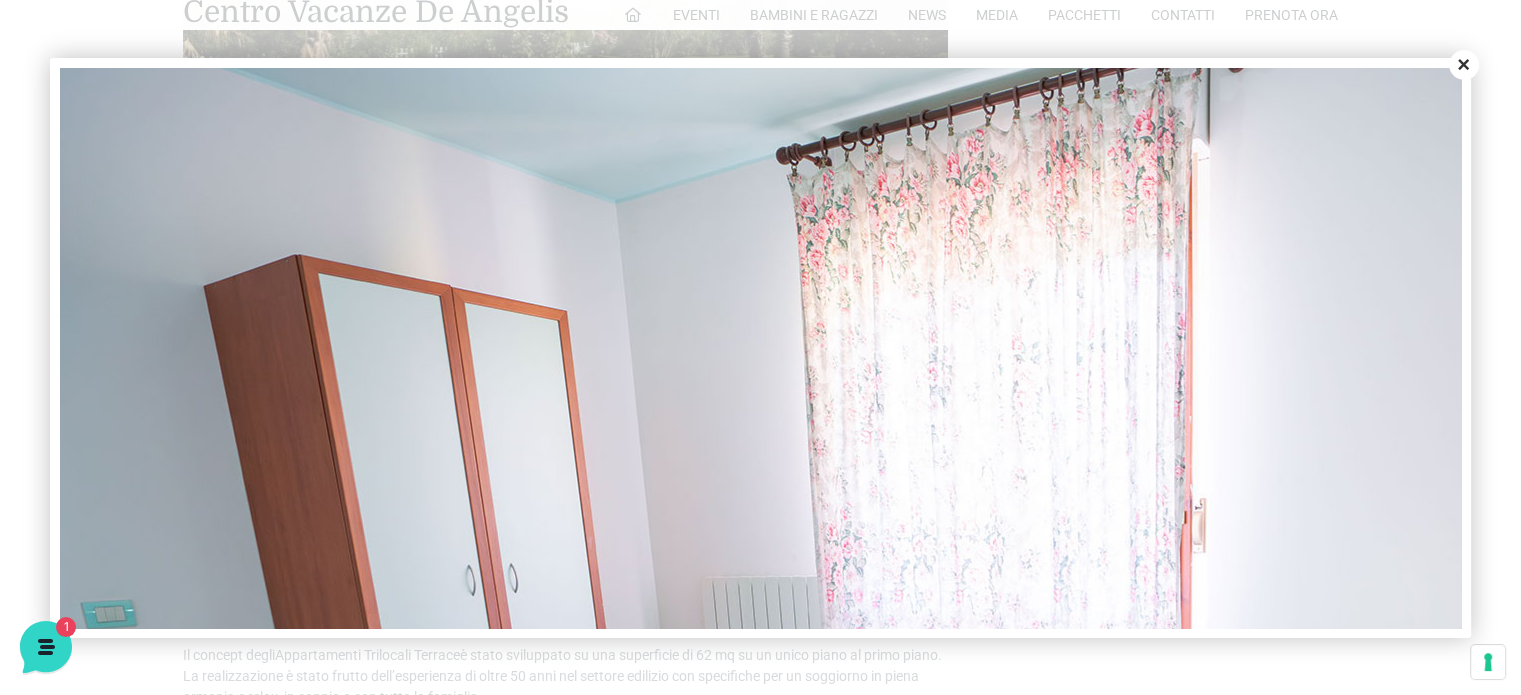 click on "Close" at bounding box center (1464, 65) 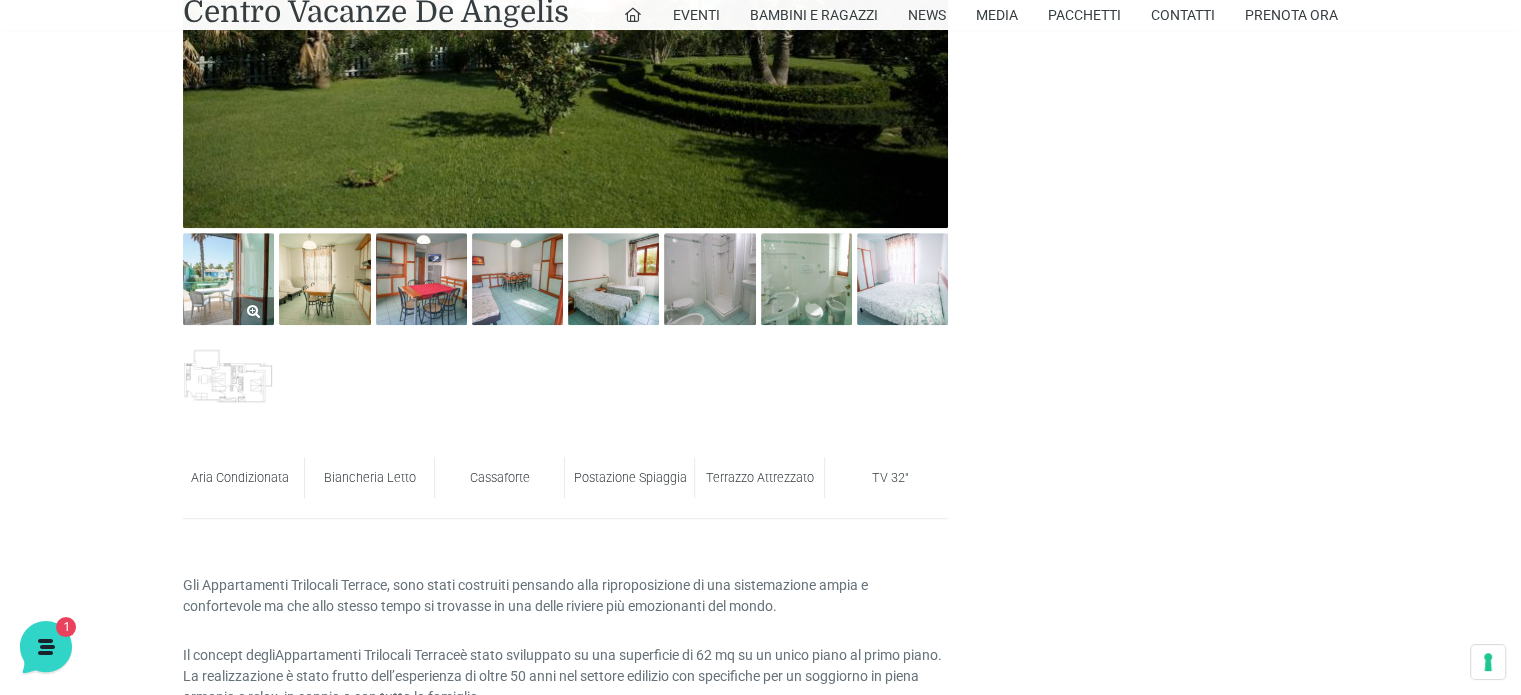 click at bounding box center (228, 278) 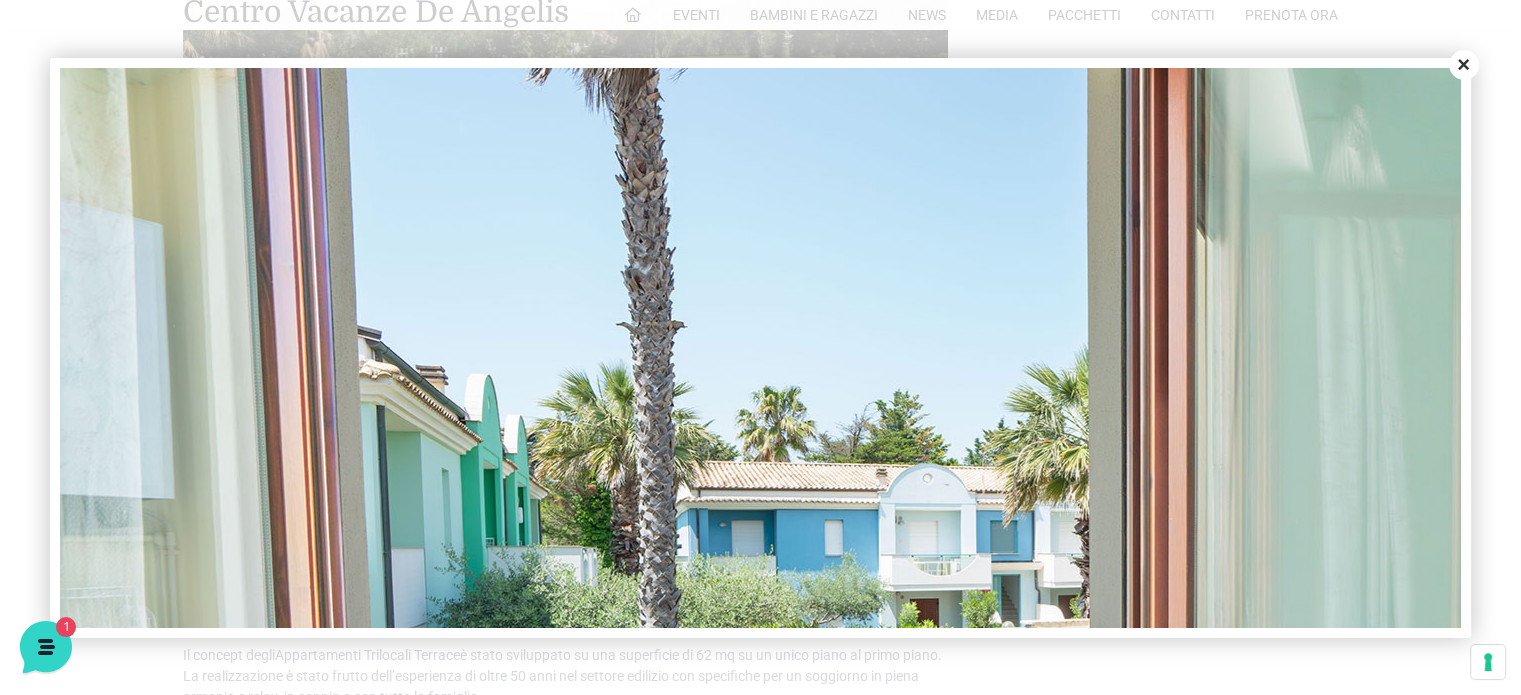 scroll, scrollTop: 0, scrollLeft: 0, axis: both 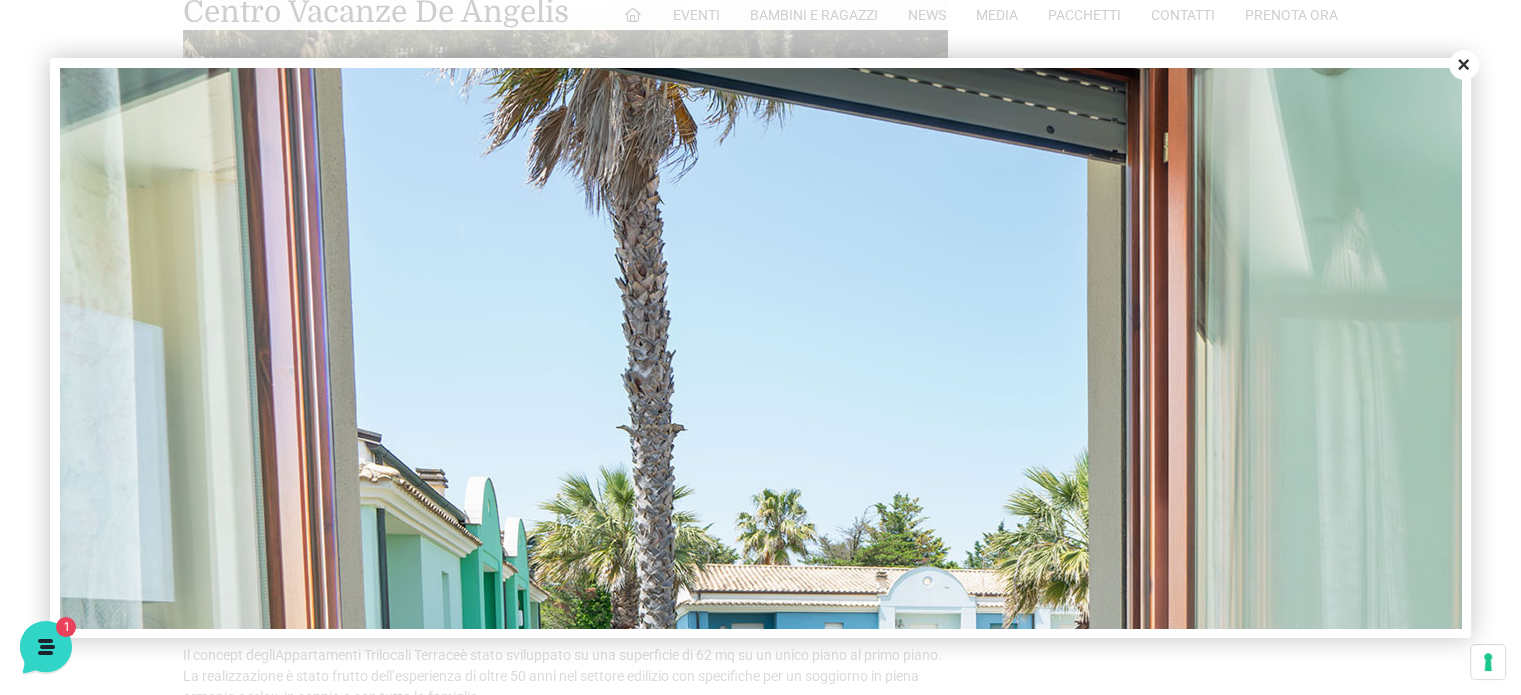 click on "Close" at bounding box center [1464, 65] 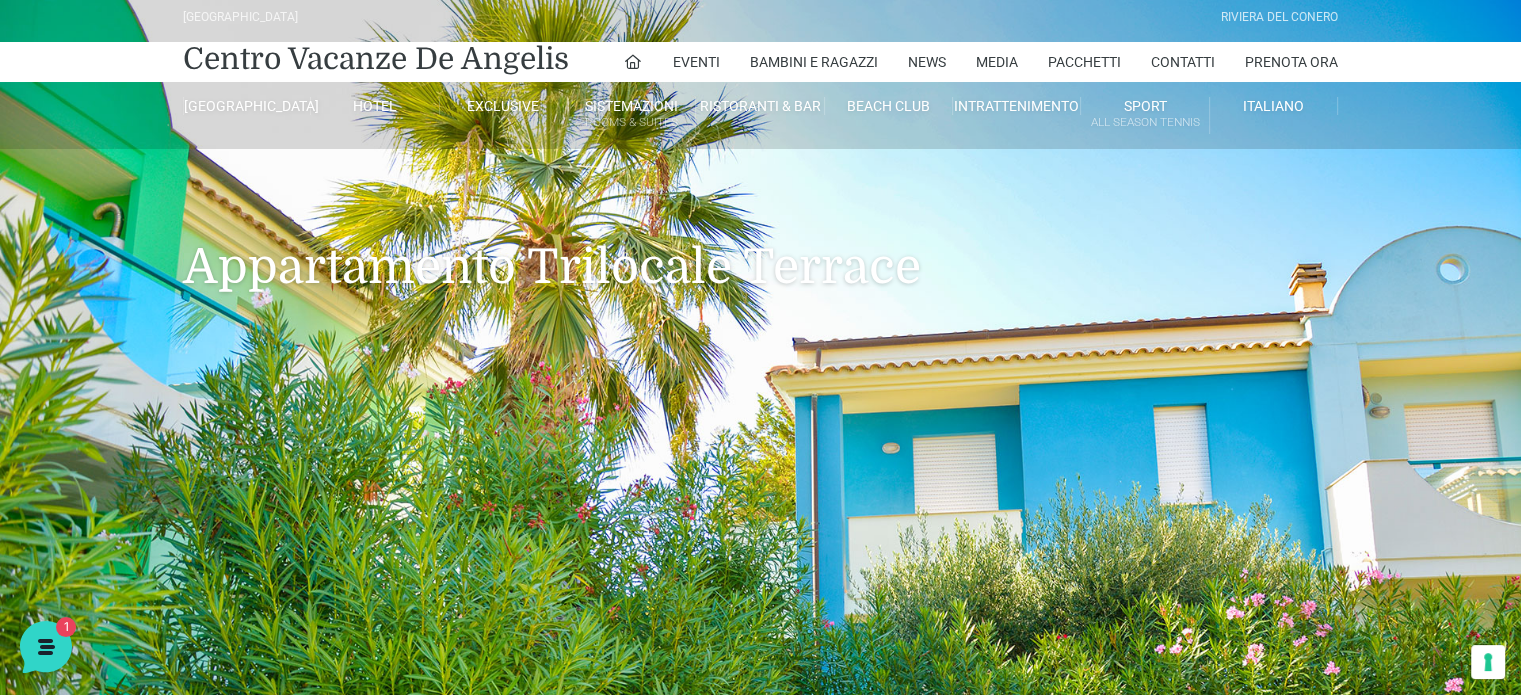 scroll, scrollTop: 0, scrollLeft: 0, axis: both 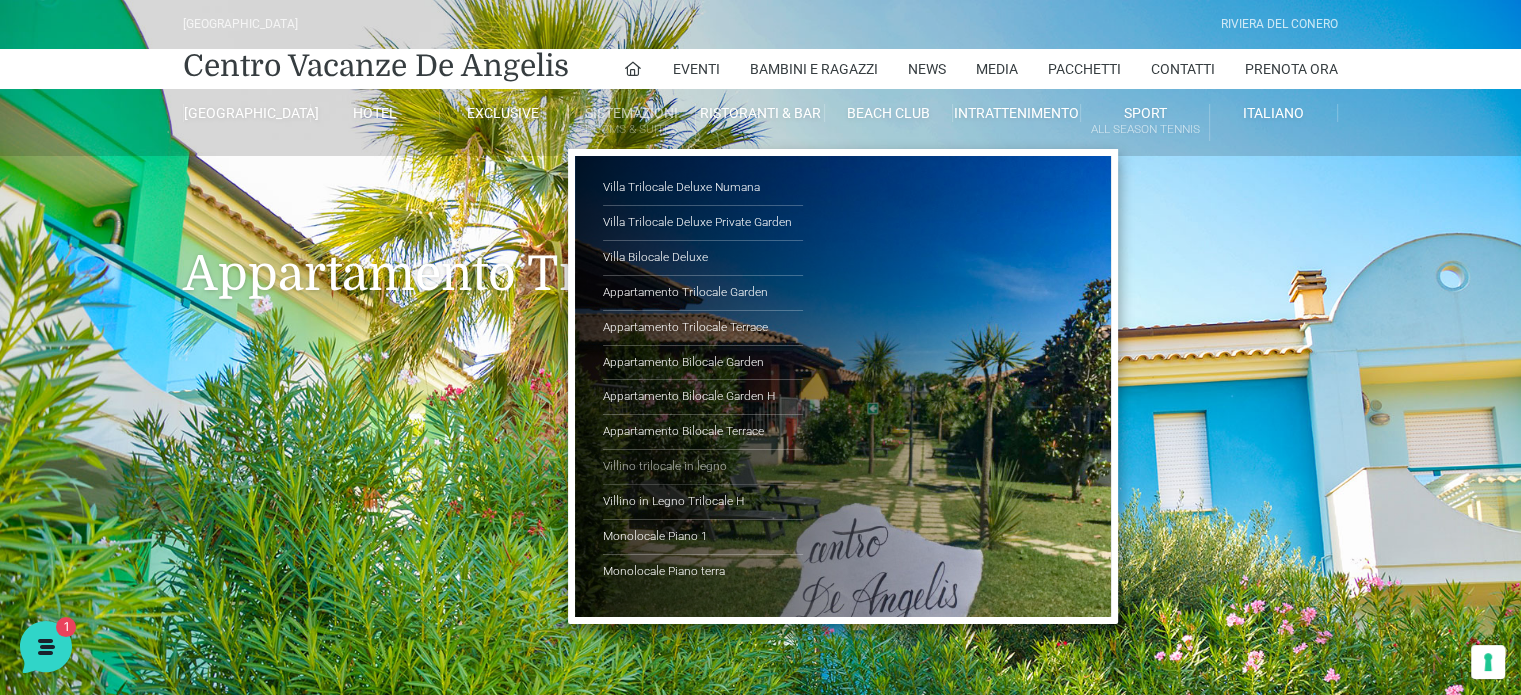click on "Villino trilocale in legno" at bounding box center (703, 467) 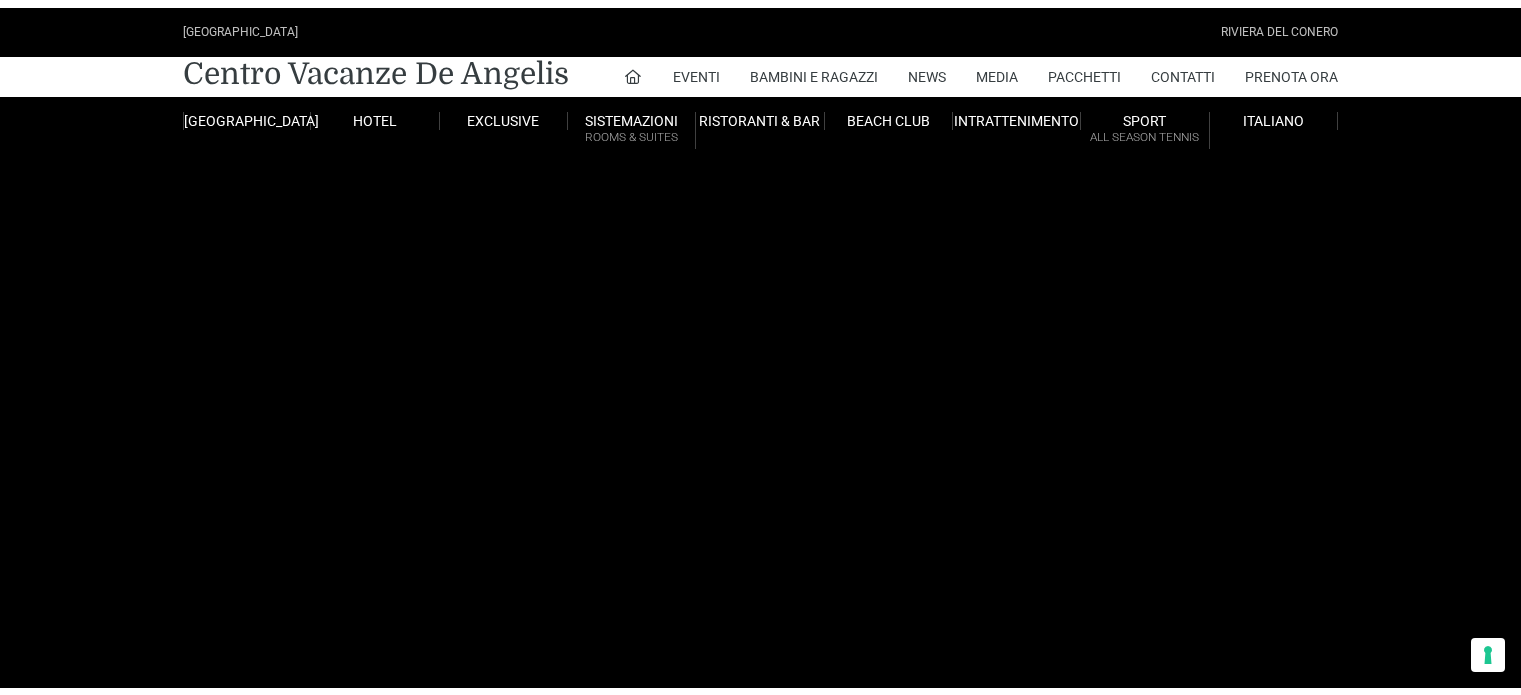scroll, scrollTop: 0, scrollLeft: 0, axis: both 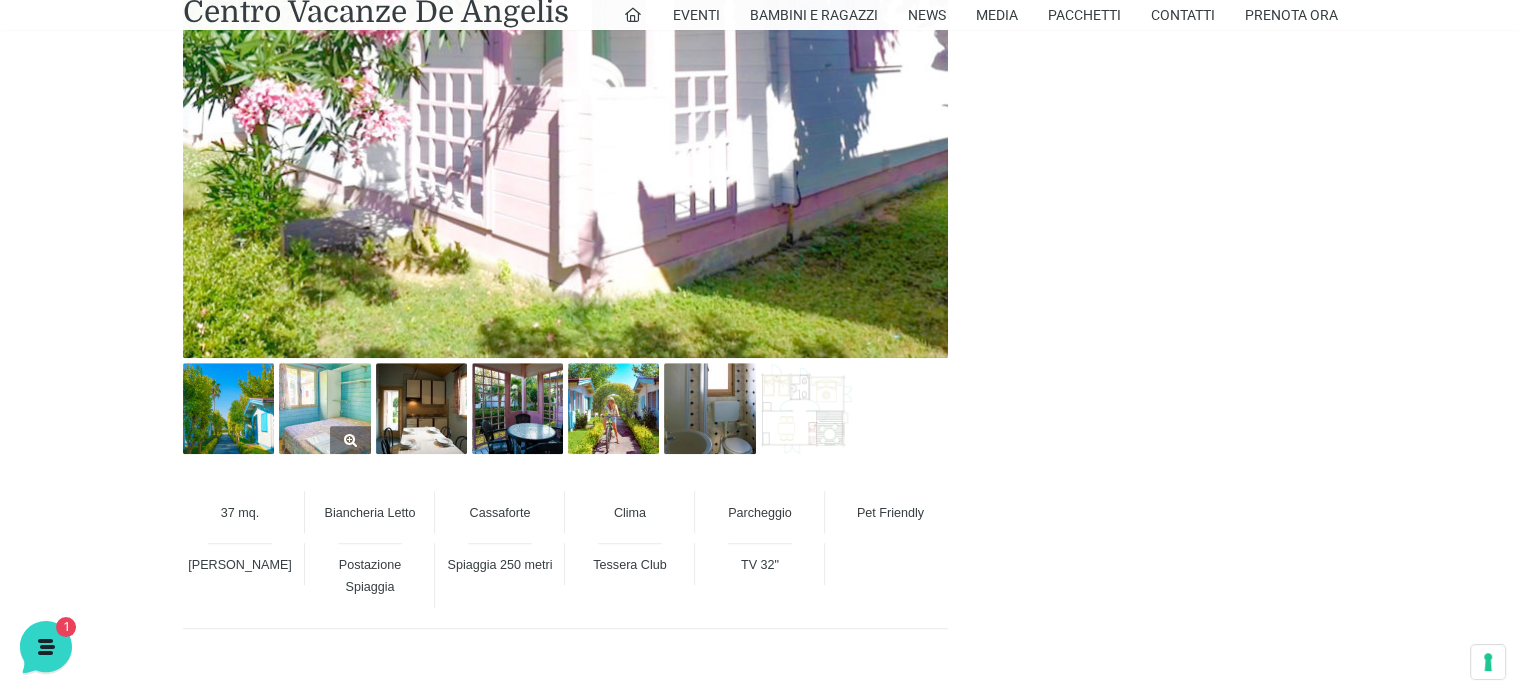 click at bounding box center [324, 408] 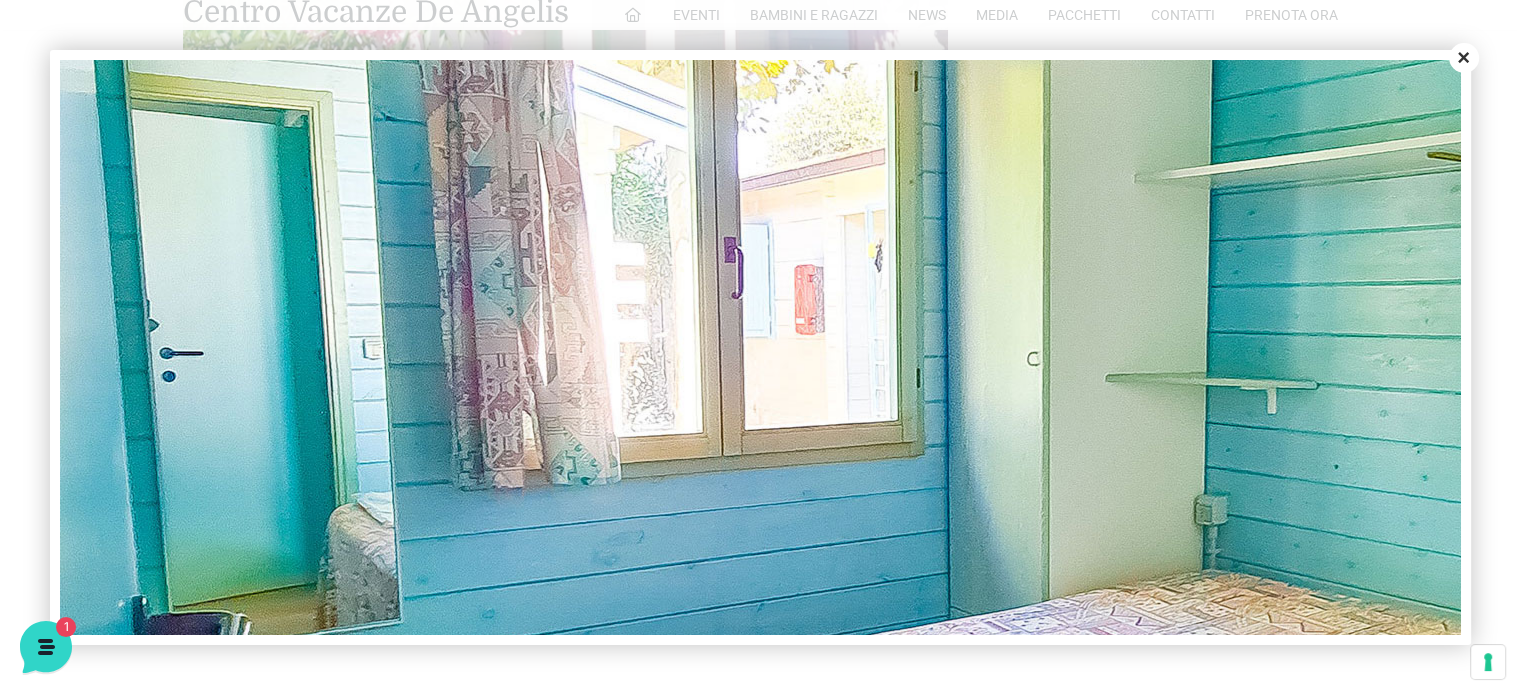 scroll, scrollTop: 0, scrollLeft: 0, axis: both 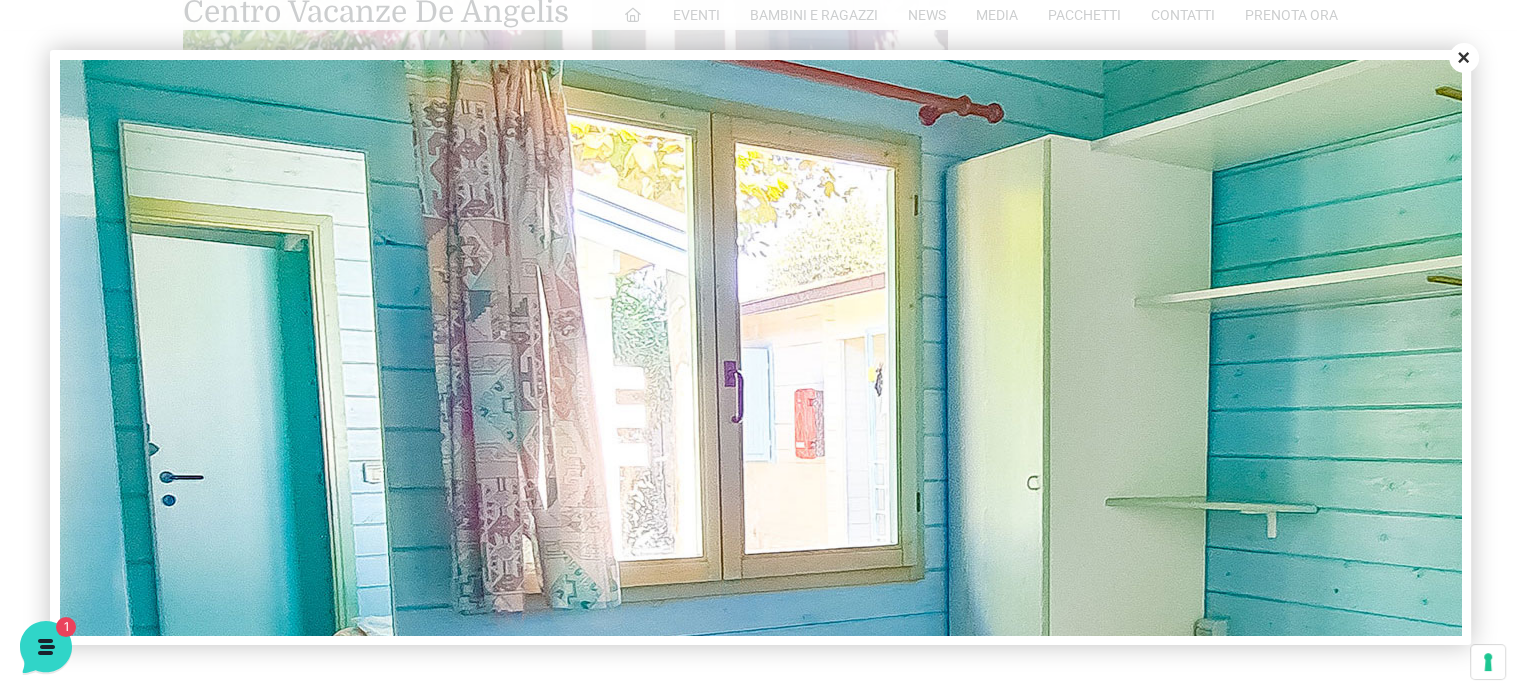 click on "Close" at bounding box center [1464, 58] 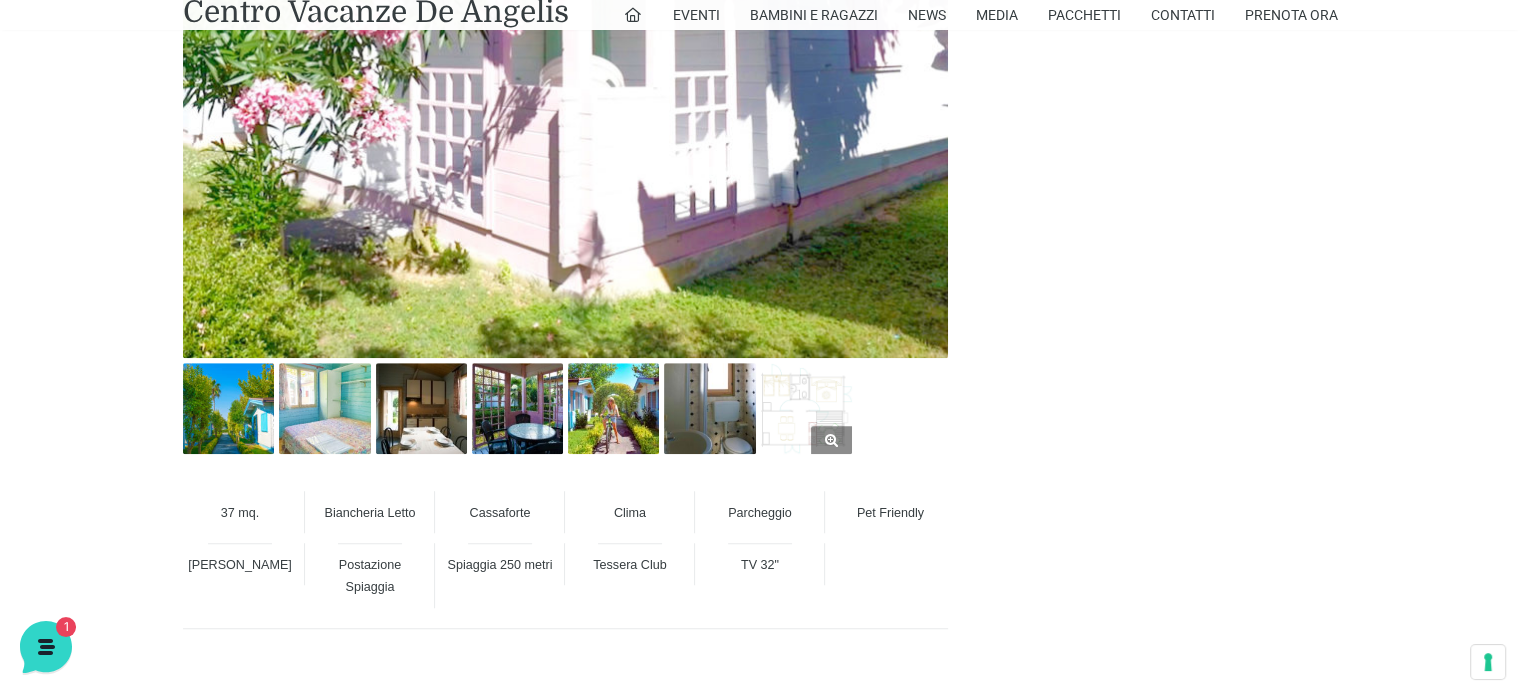 click at bounding box center [806, 408] 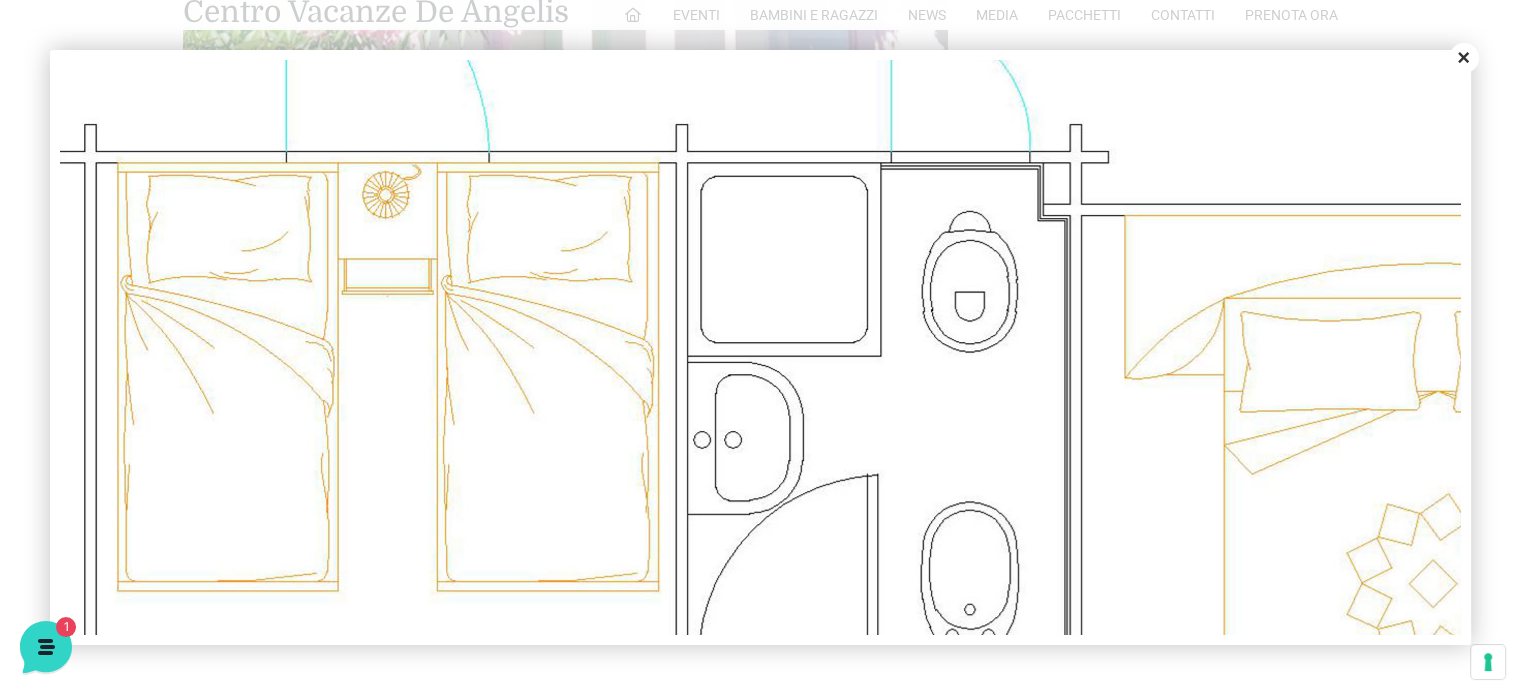 scroll, scrollTop: 200, scrollLeft: 0, axis: vertical 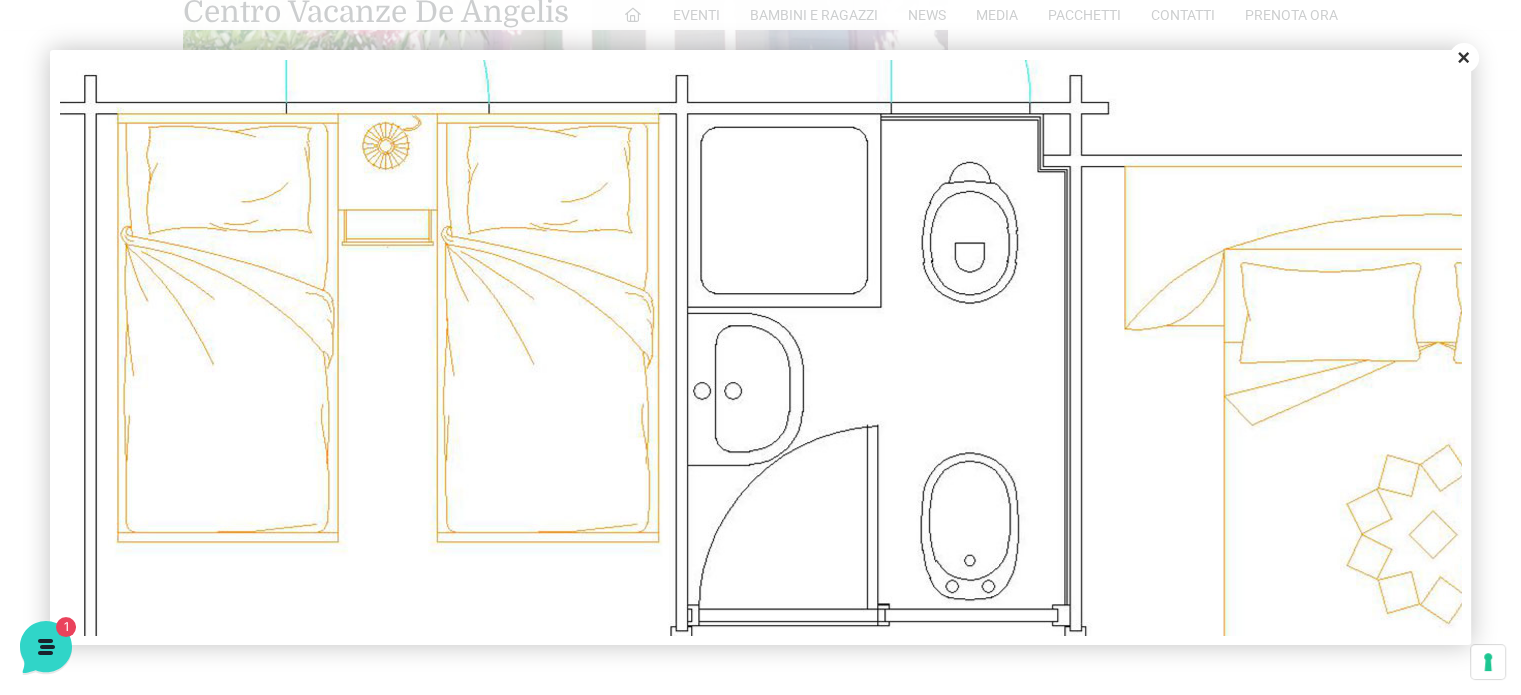 drag, startPoint x: 902, startPoint y: 689, endPoint x: 1154, endPoint y: 690, distance: 252.00198 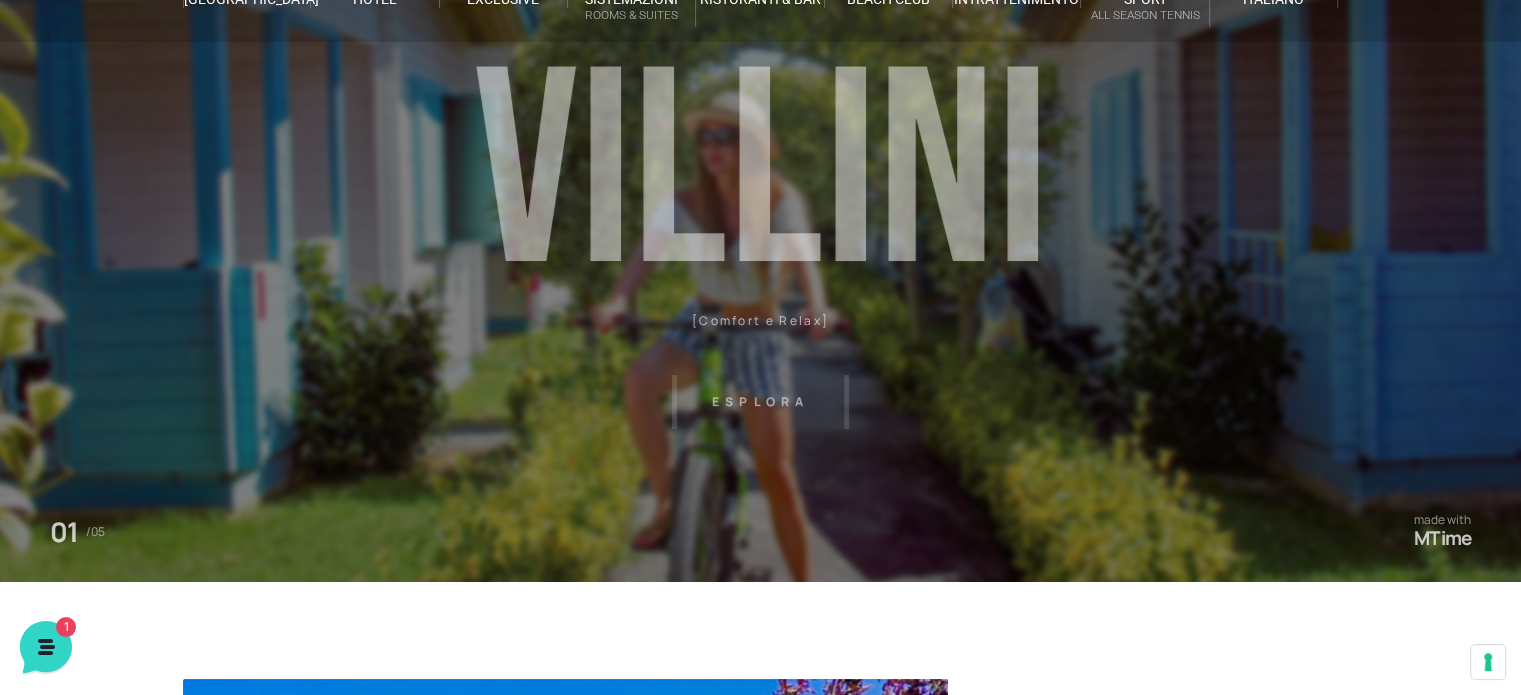 scroll, scrollTop: 0, scrollLeft: 0, axis: both 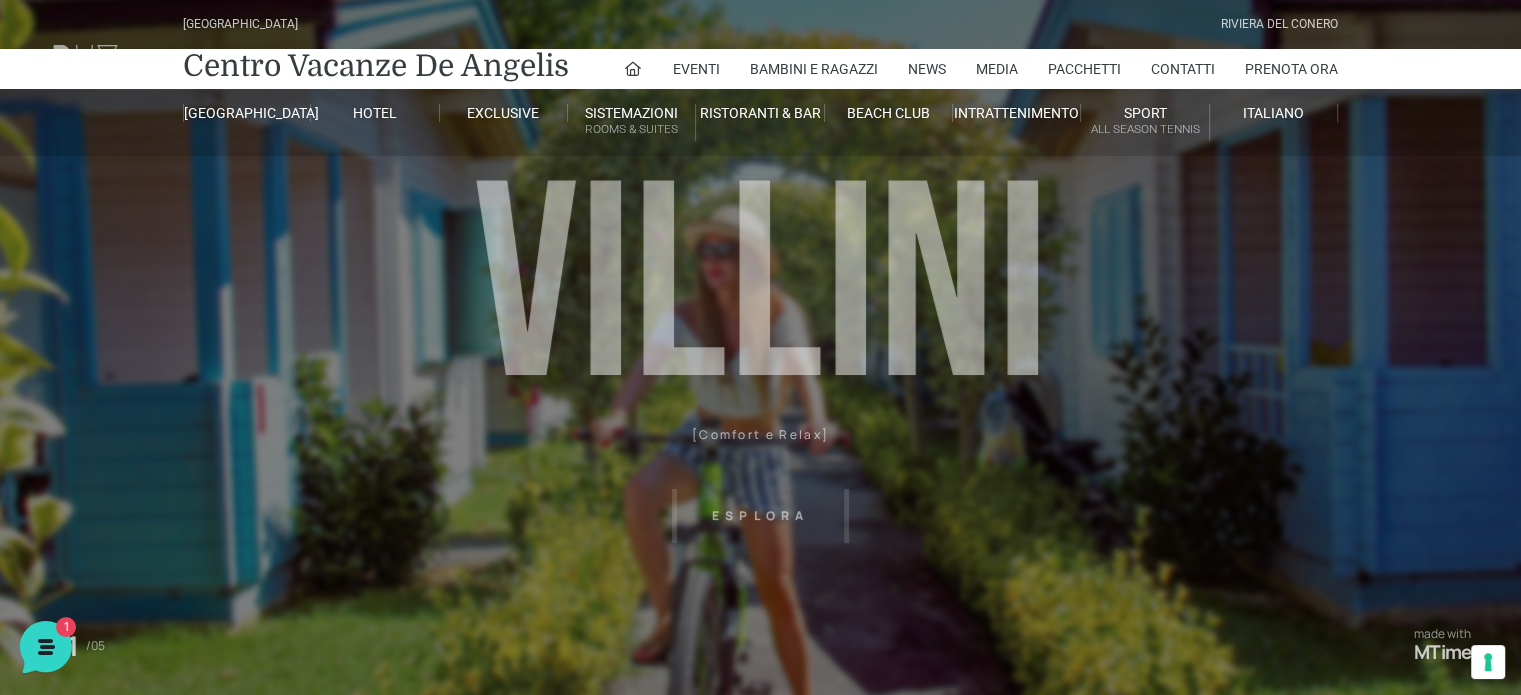 click on "Villaggio Hotel Resort
Riviera Del Conero
Centro Vacanze De Angelis
Eventi
Miss Italia
Cerimonie
Team building
Bambini e Ragazzi
Holly Beach Club
Holly Teeny Club
Holly Young Club
Piscine
Iscrizioni Holly Club
News
Media
Pacchetti
Contatti
Prenota Ora
De Angelis Resort
Parco Piscine
Oasi Naturale
Cappellina
Sala Convegni
Le Marche
Store
Concierge
Colonnina Ricarica
Mappa del Villaggio
Hotel
Suite Prestige
Camera Prestige
Camera Suite H
Sala Meeting
Exclusive
Villa Luxury
Dimora Padronale
Villa 601 Alpine
Villa Classic
Bilocale Garden Gold
Sistemazioni Rooms & Suites
Villa Trilocale Deluxe Numana
Villa Trilocale Deluxe Private Garden
Villa Bilocale Deluxe
Appartamento Trilocale Garden" at bounding box center (760, 450) 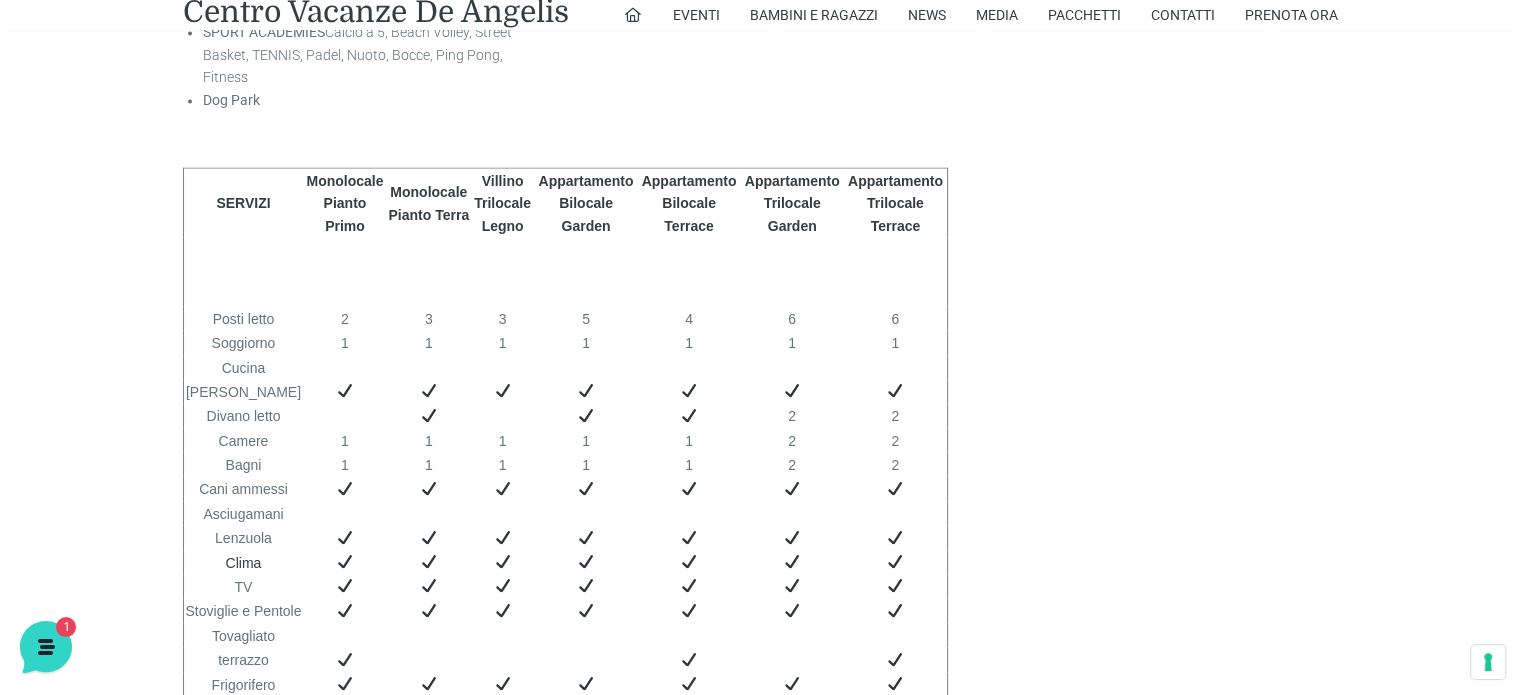 scroll, scrollTop: 3700, scrollLeft: 0, axis: vertical 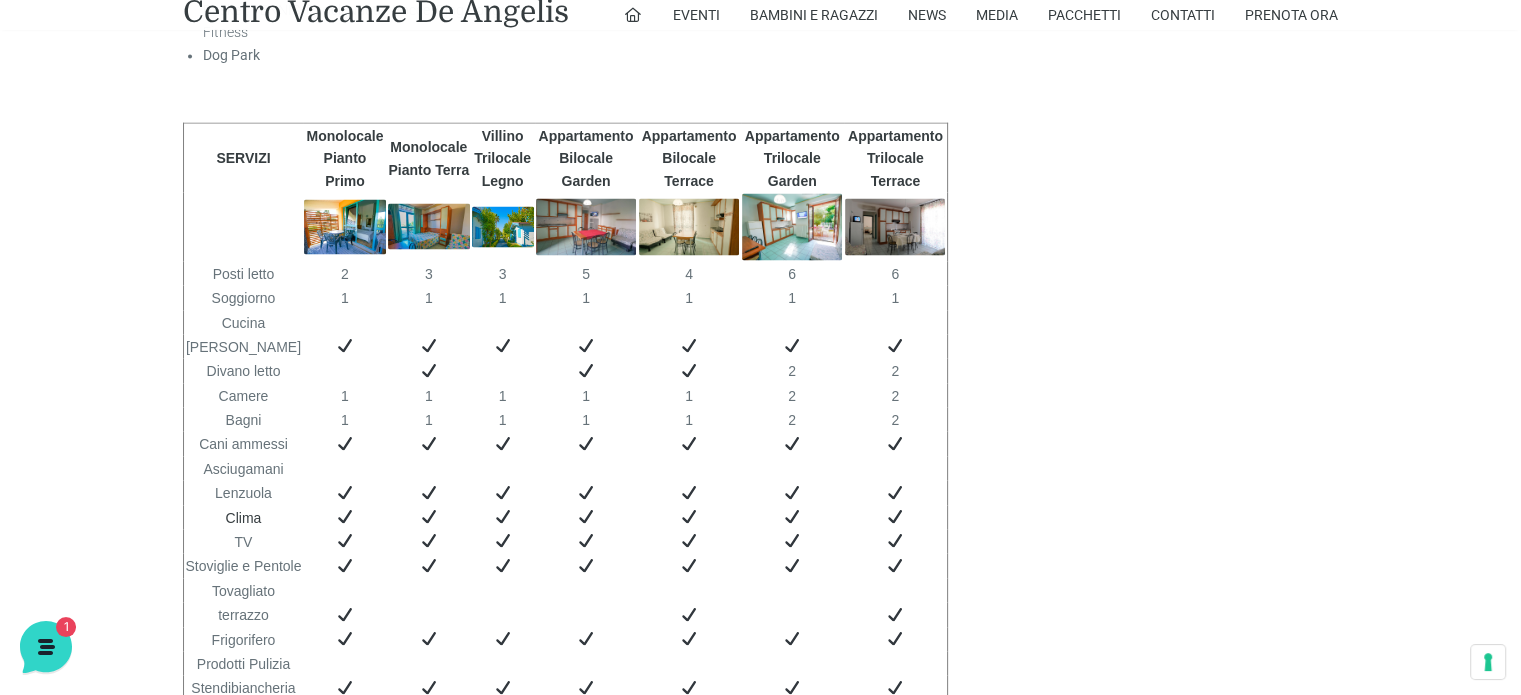 click at bounding box center (792, 226) 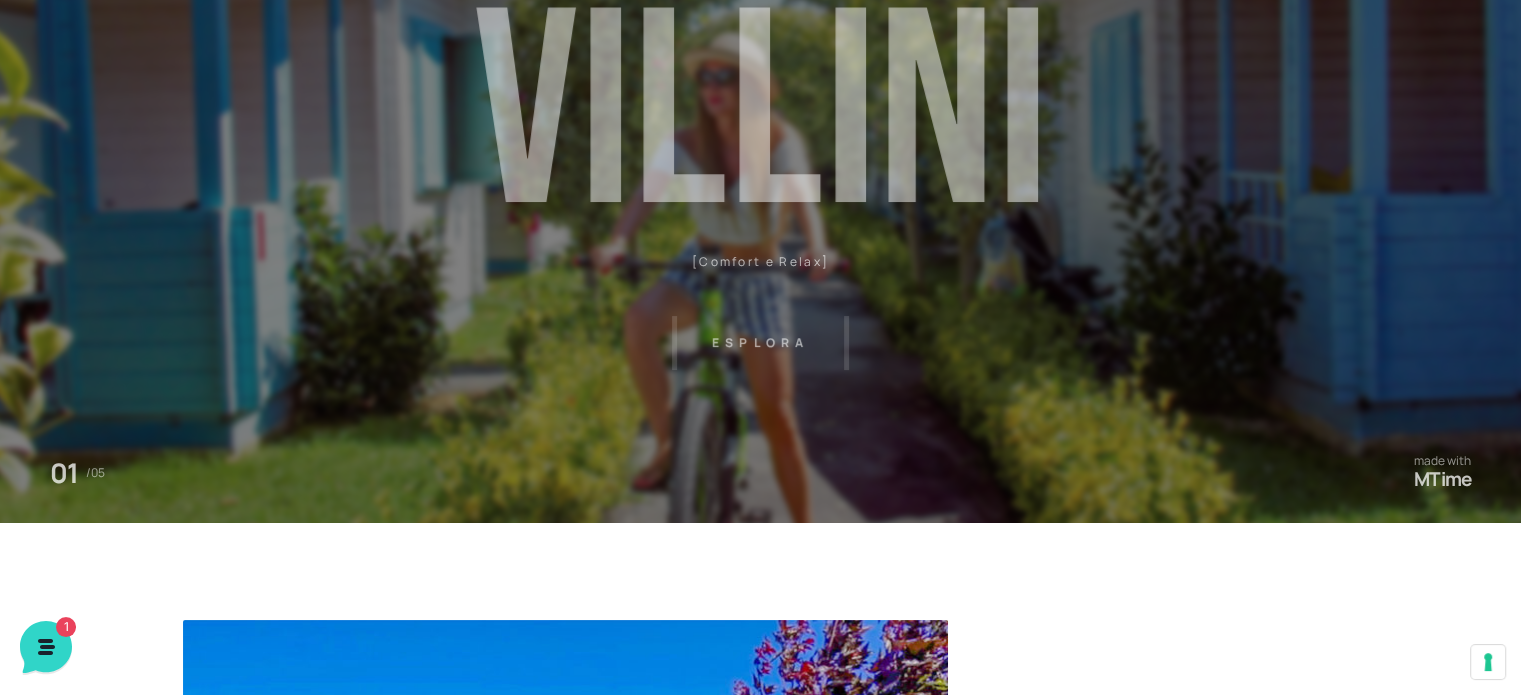 scroll, scrollTop: 0, scrollLeft: 0, axis: both 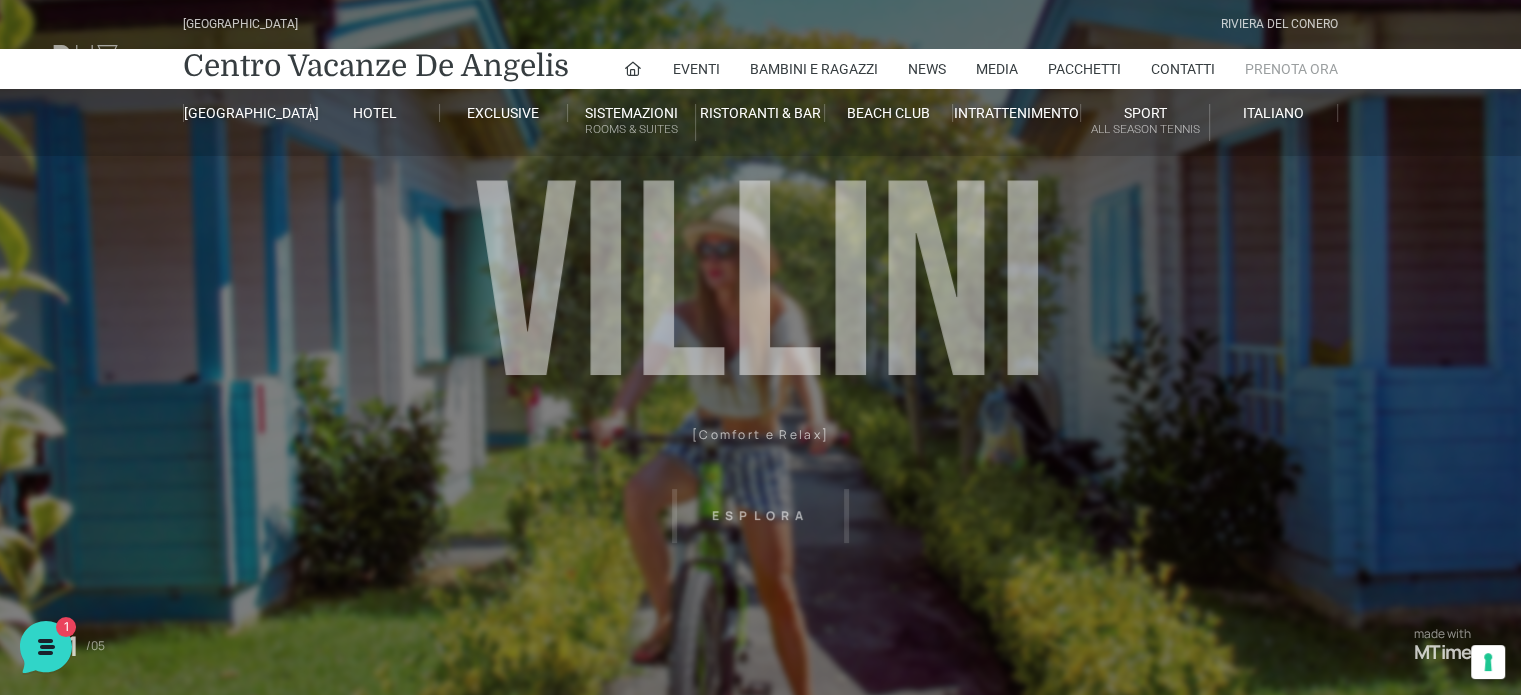 click on "Prenota Ora" at bounding box center [1291, 69] 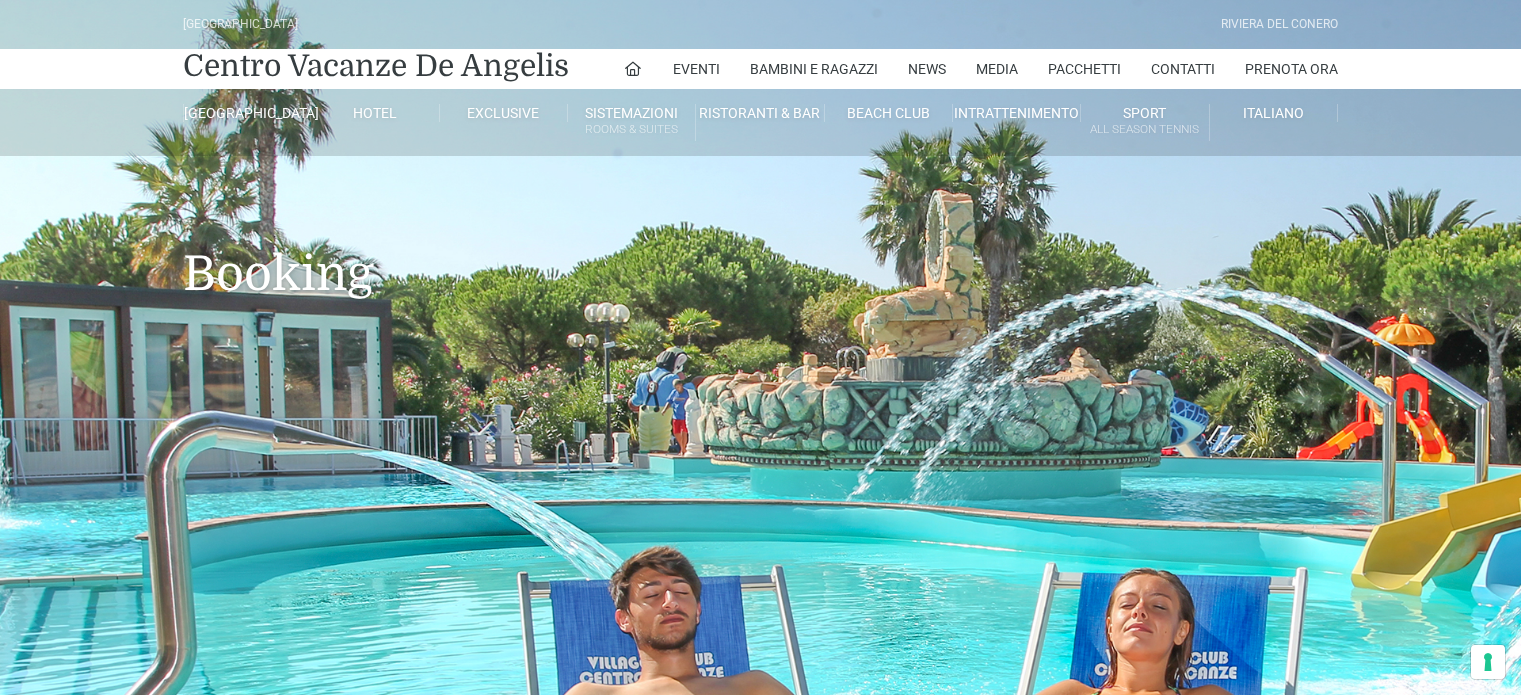 scroll, scrollTop: 0, scrollLeft: 0, axis: both 